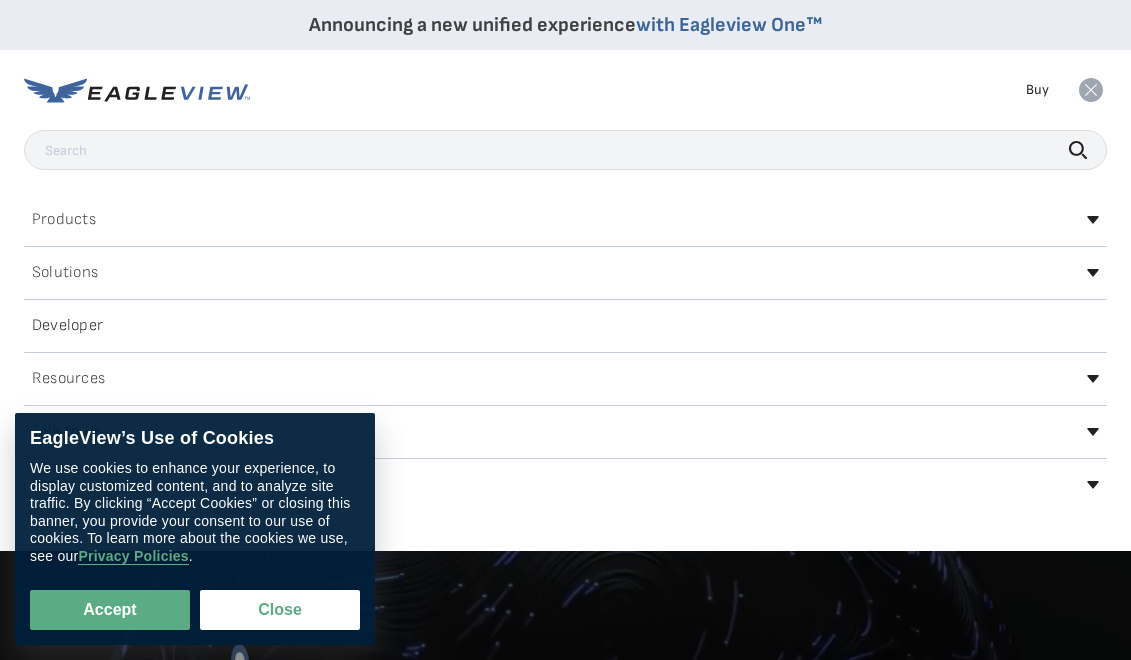 scroll, scrollTop: 0, scrollLeft: 0, axis: both 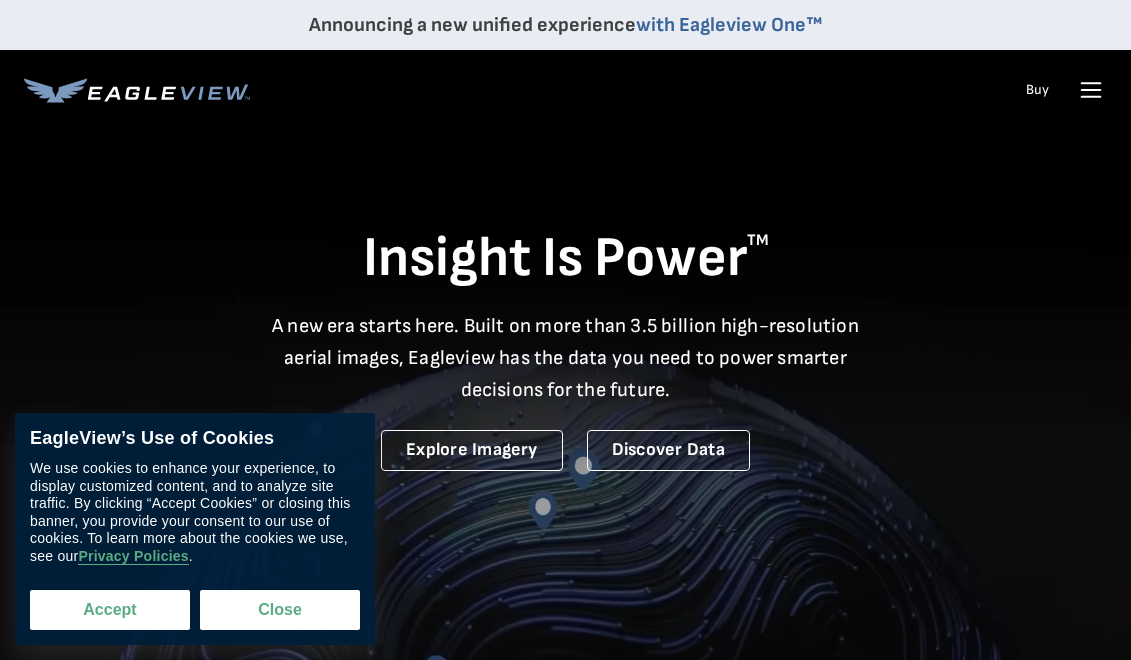 click on "Accept" at bounding box center (110, 610) 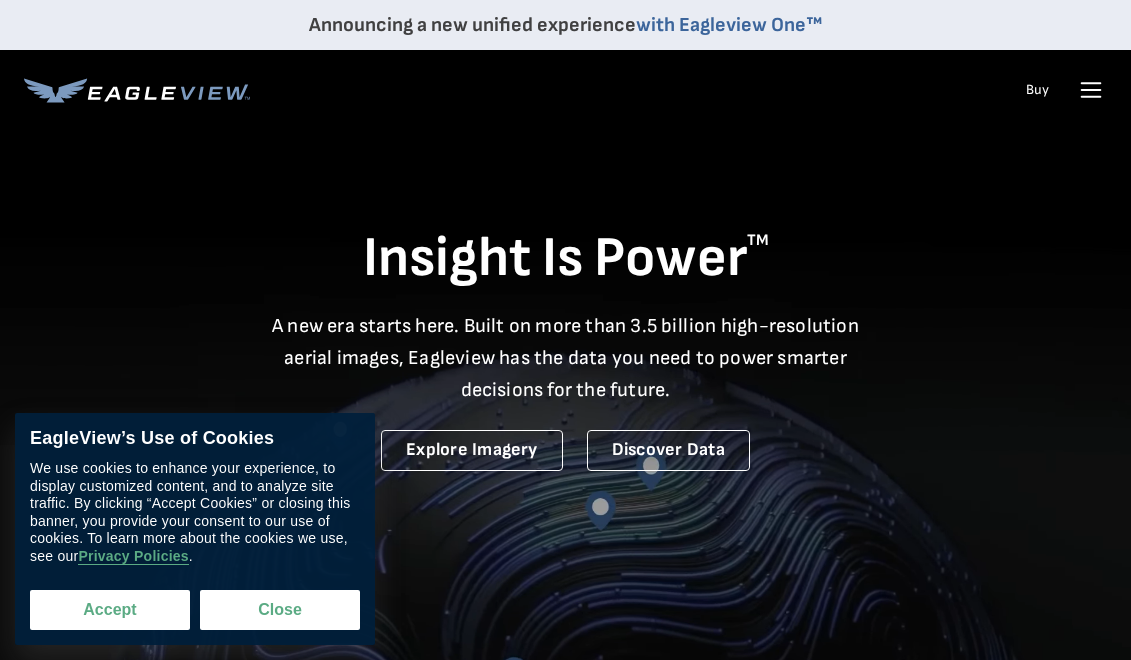 checkbox on "true" 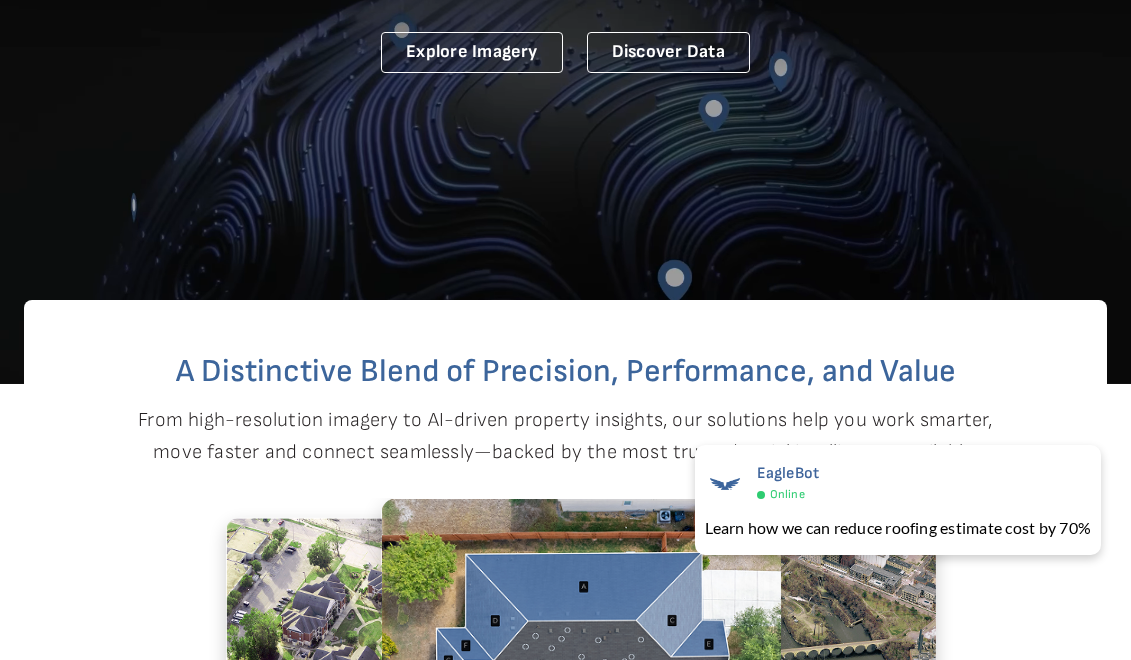scroll, scrollTop: 0, scrollLeft: 0, axis: both 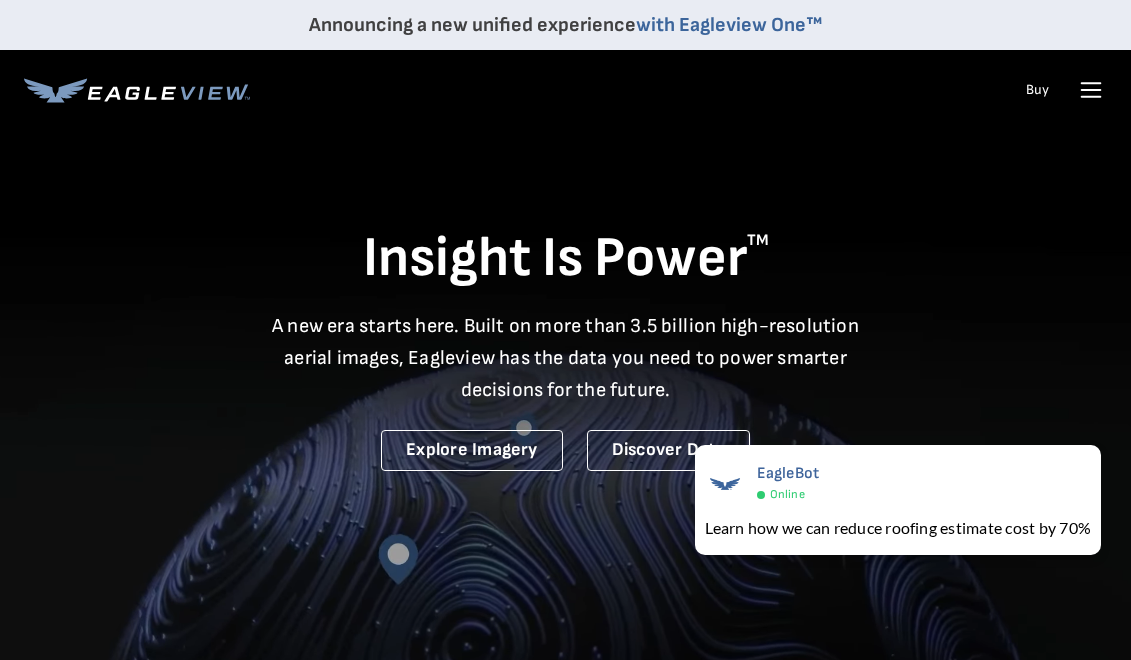 click 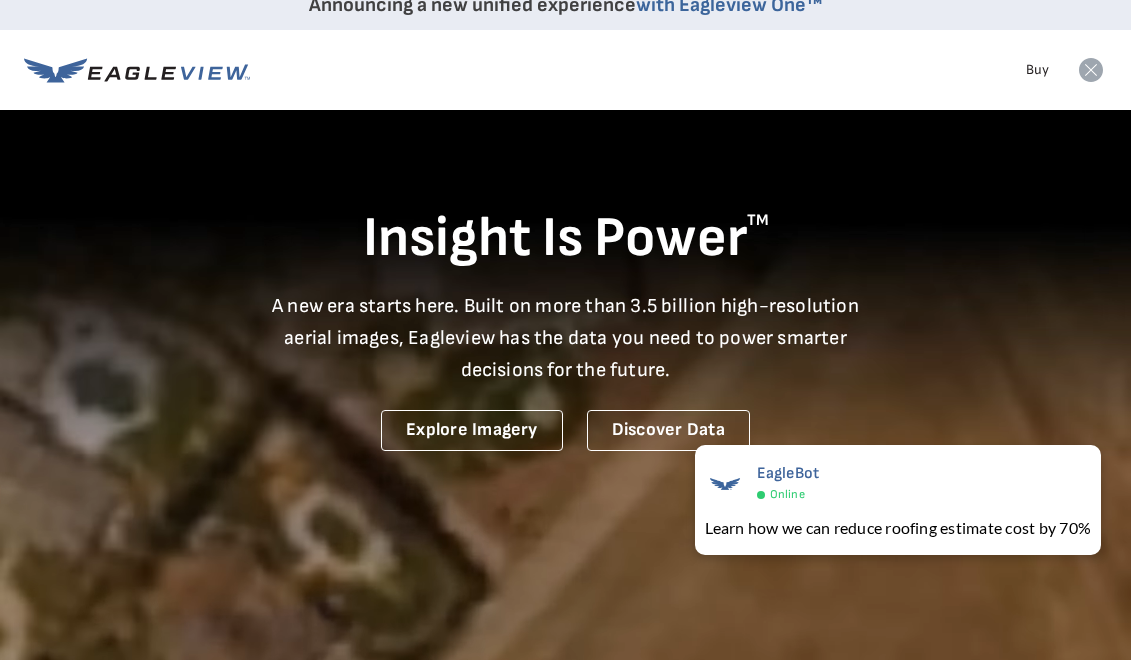 scroll, scrollTop: 0, scrollLeft: 0, axis: both 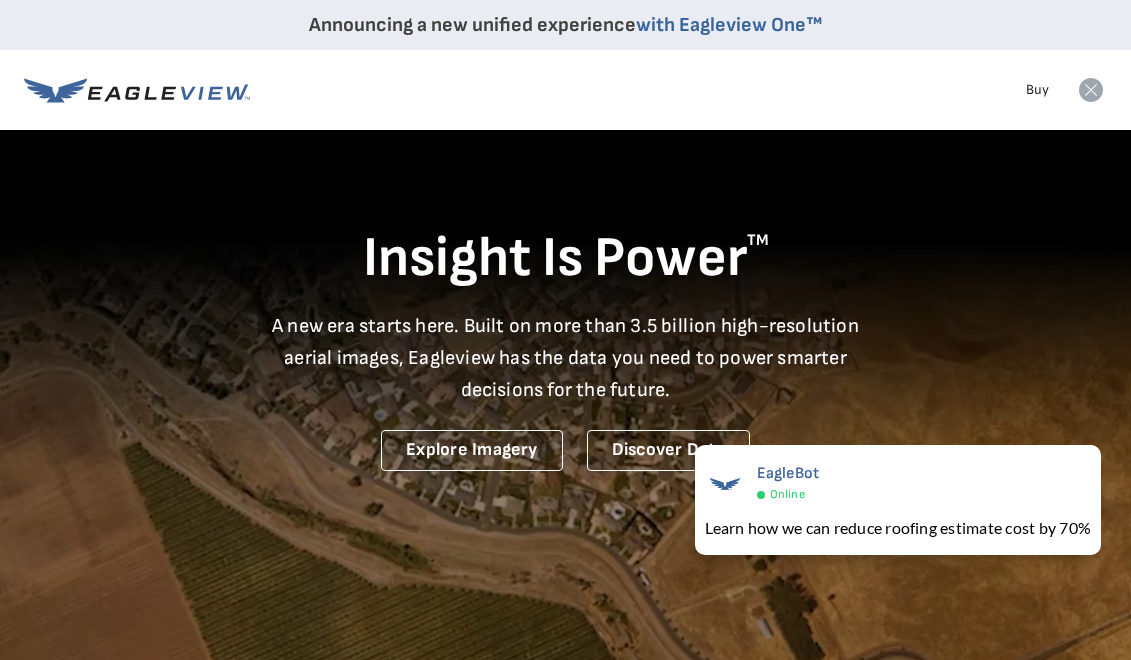 click 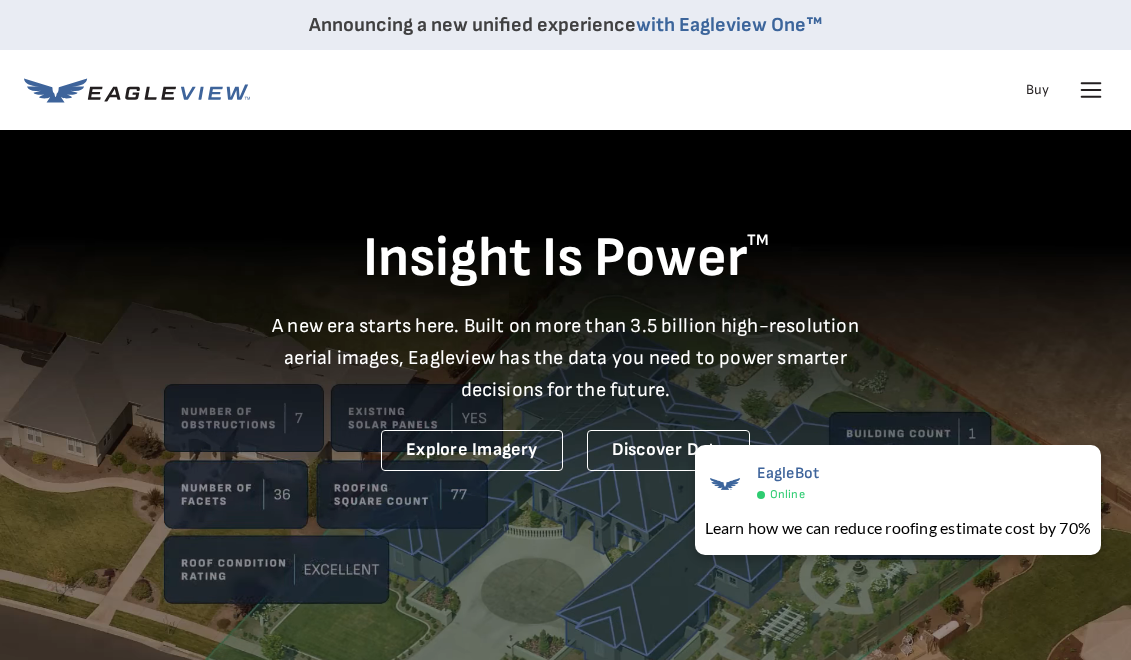 click 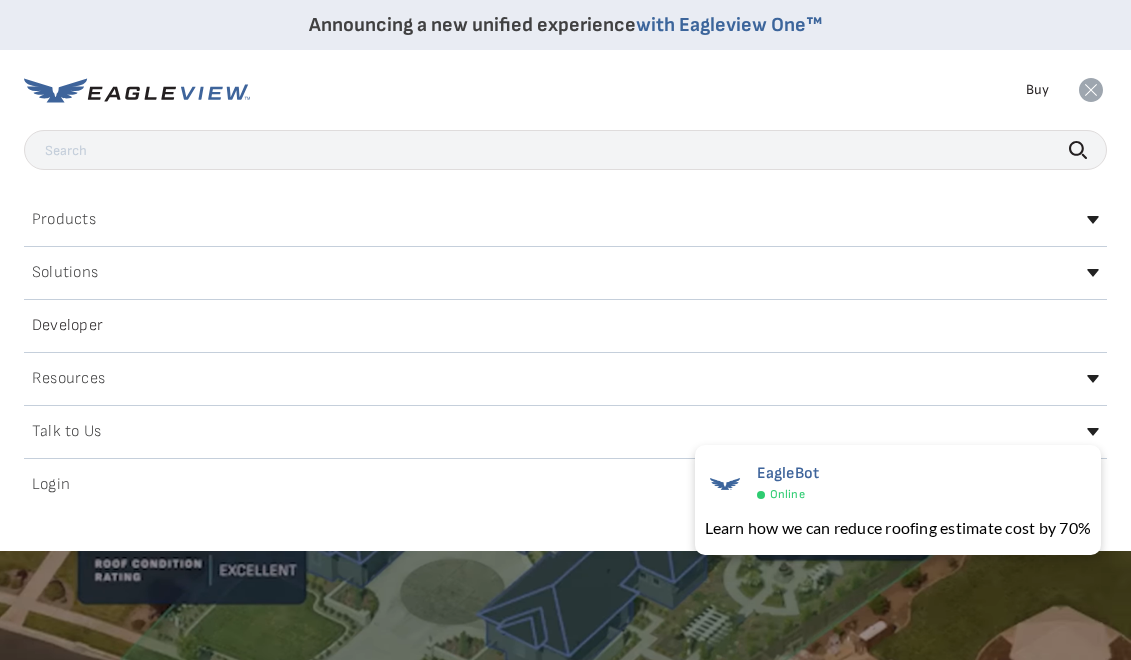 click on "Login" at bounding box center [51, 485] 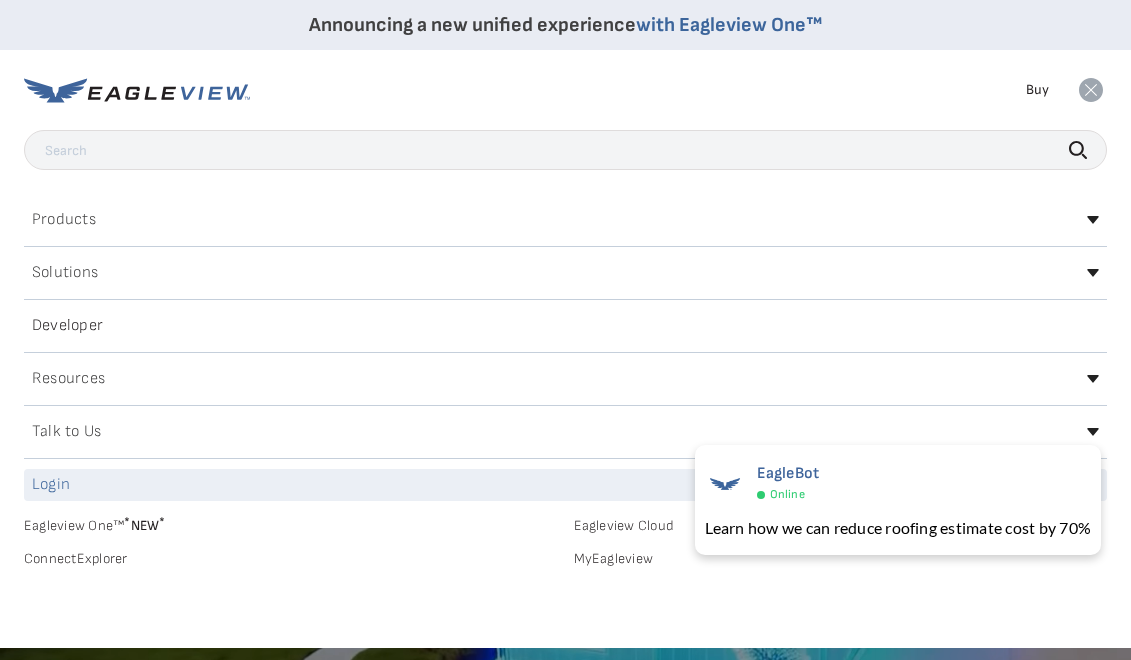 click on "MyEagleview" at bounding box center (841, 559) 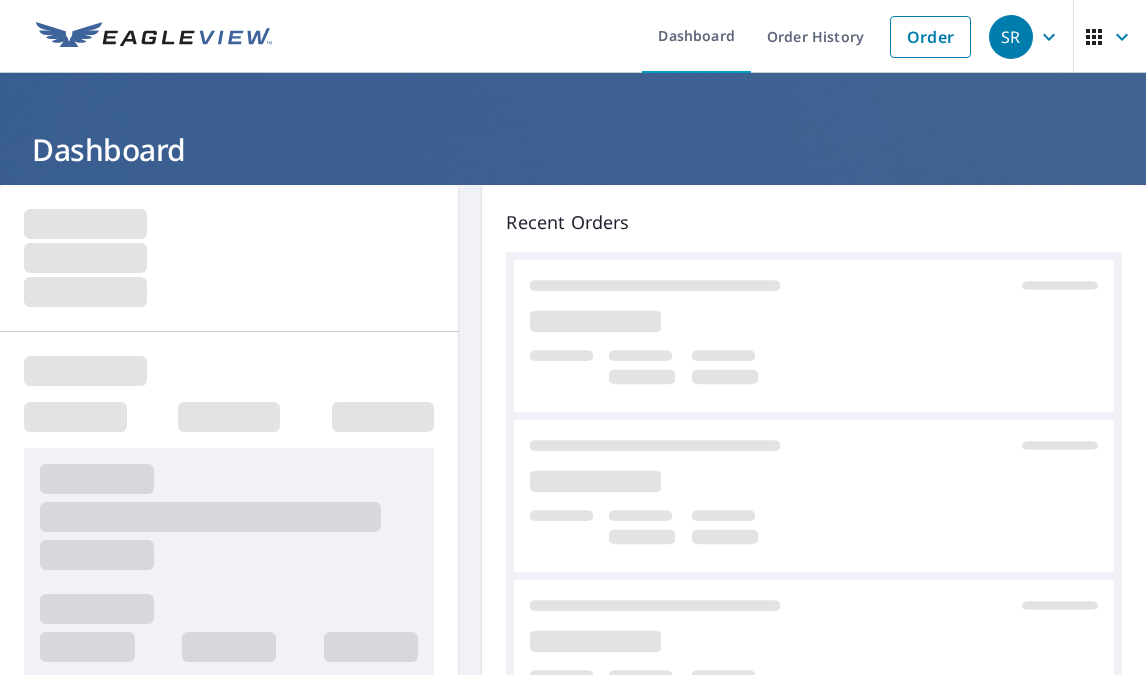 scroll, scrollTop: 0, scrollLeft: 0, axis: both 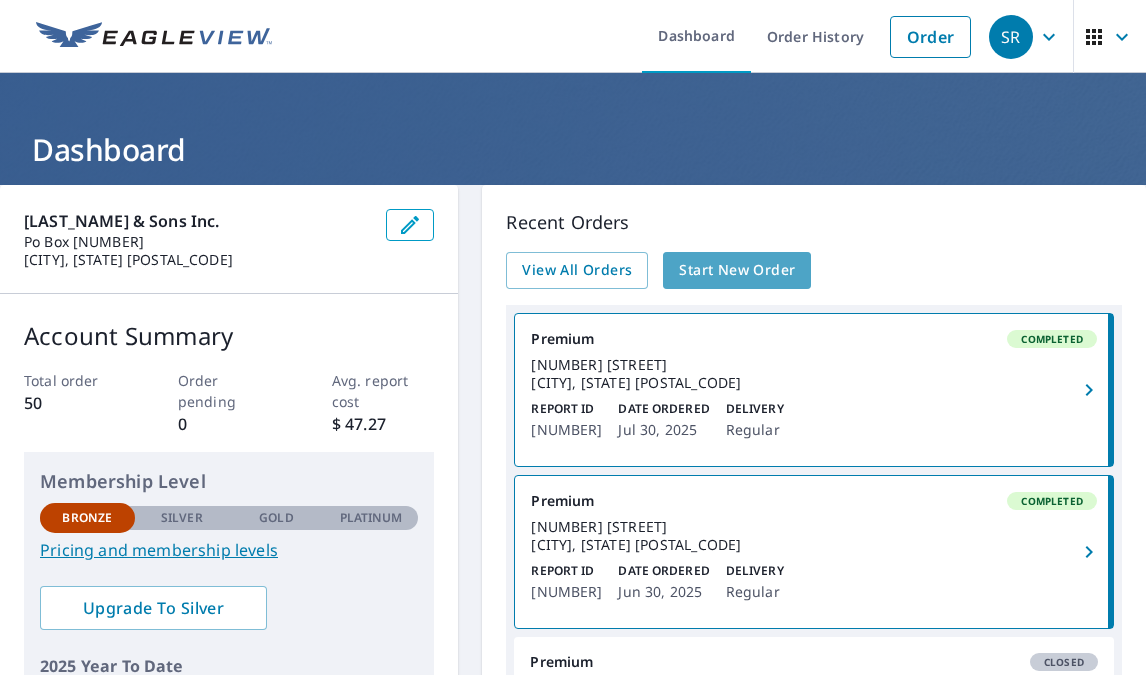 click on "Start New Order" at bounding box center [737, 270] 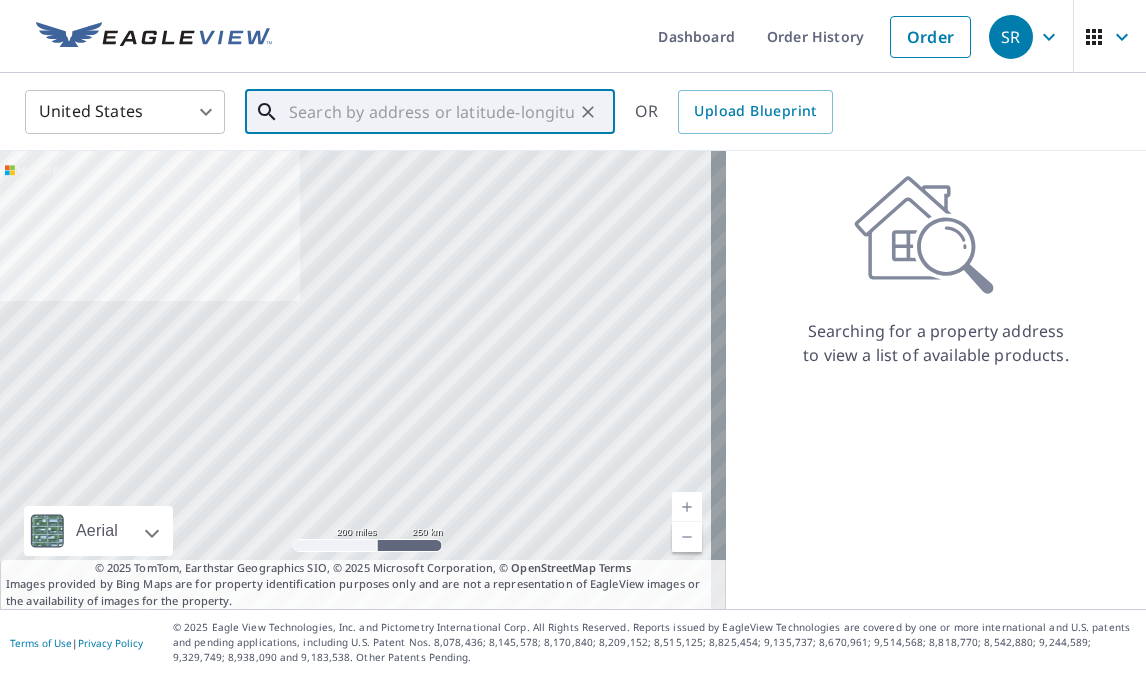 click at bounding box center [431, 112] 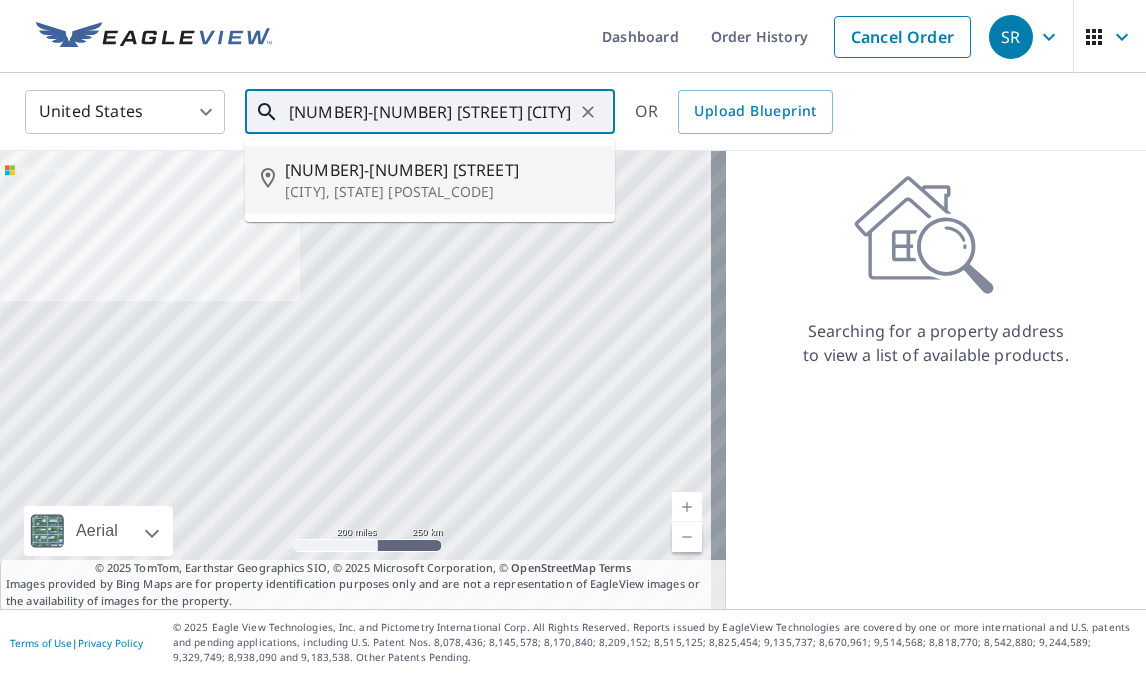 click on "25-27 Madison Ave" at bounding box center [442, 170] 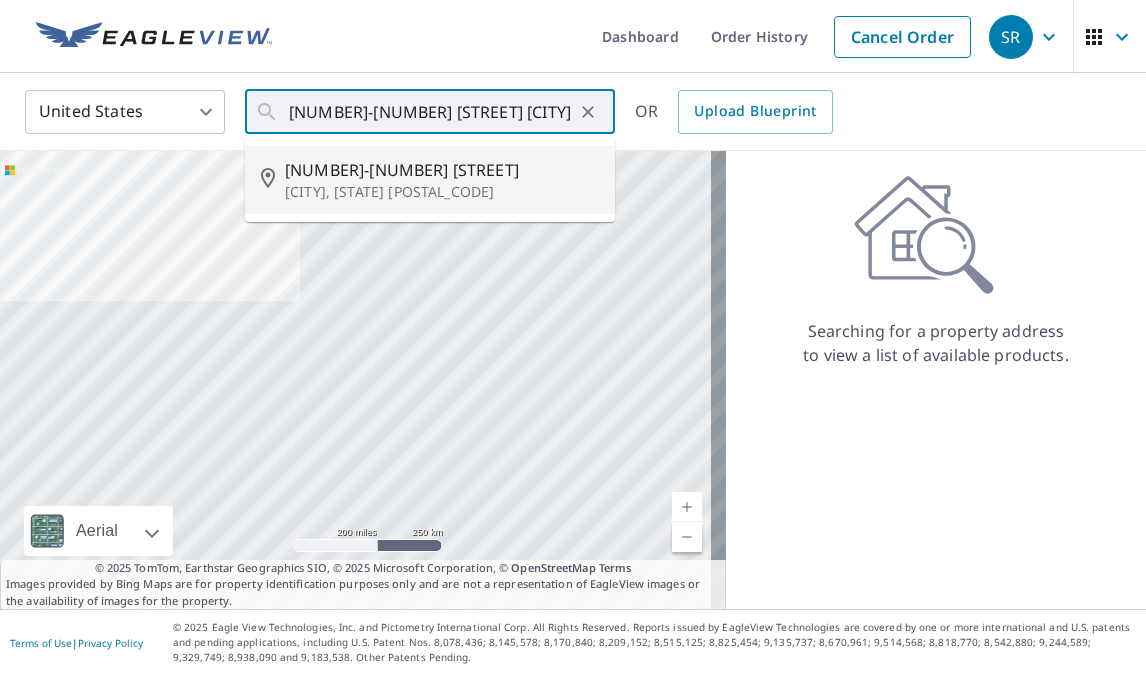 type on "25-27 Madison Ave Springfield, MA 01105" 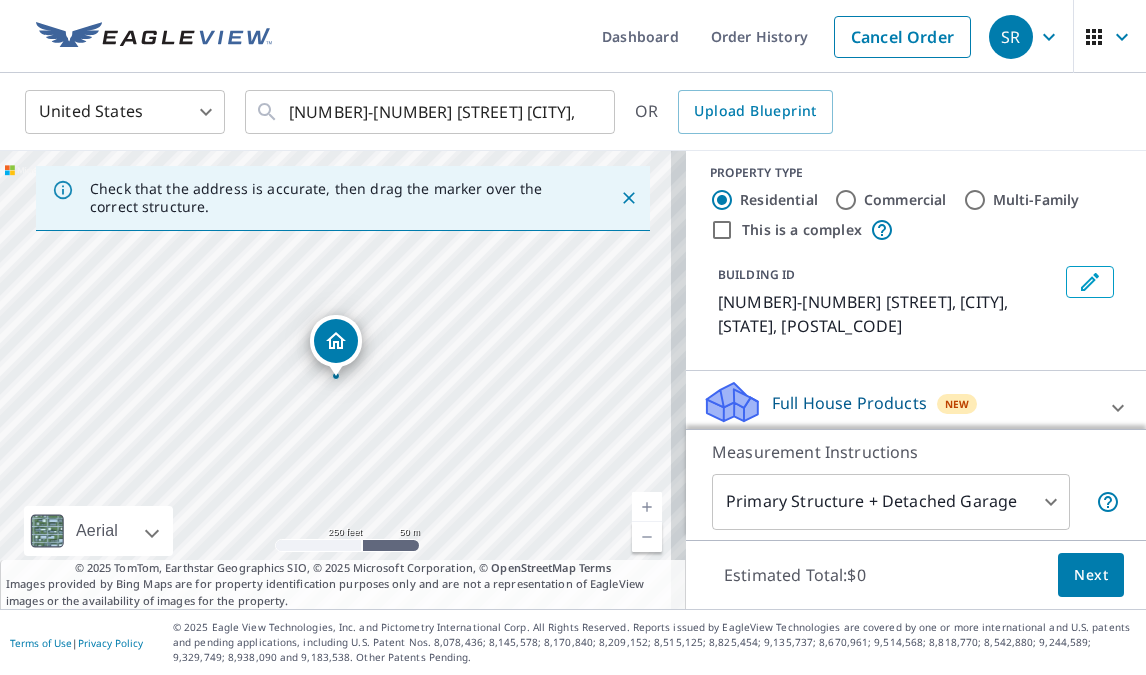 scroll, scrollTop: 20, scrollLeft: 0, axis: vertical 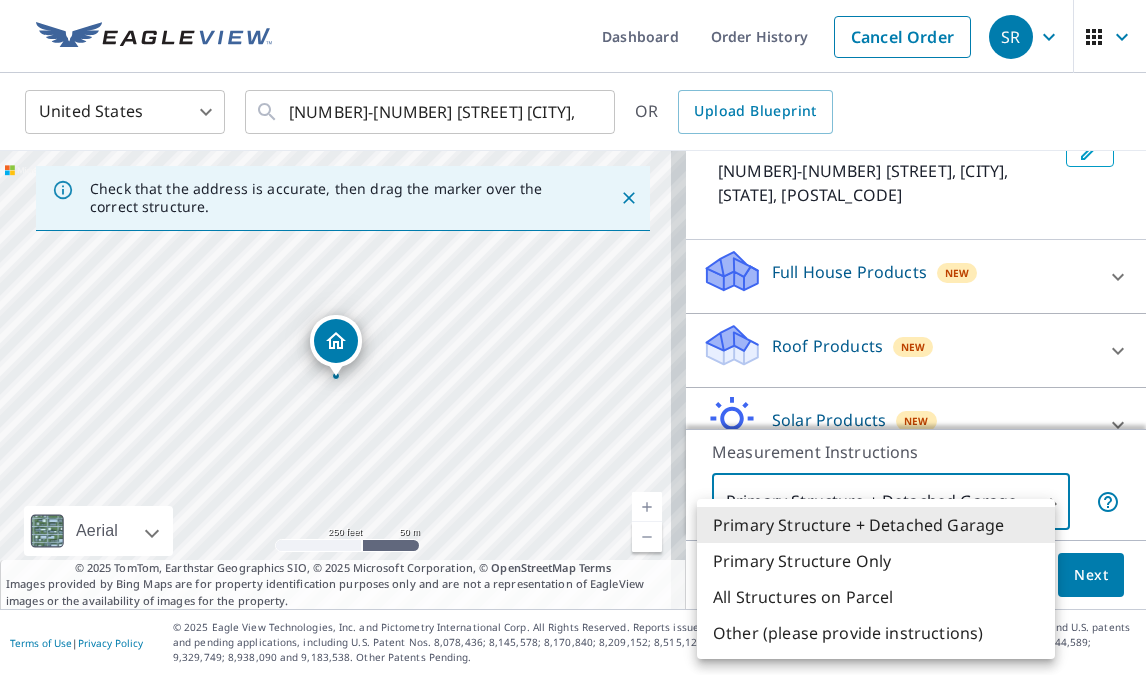 click on "SR SR
Dashboard Order History Cancel Order SR United States US ​ 25-27 Madison Ave Springfield, MA 01105 ​ OR Upload Blueprint Check that the address is accurate, then drag the marker over the correct structure. 25-27 Madison Ave Springfield, MA 01105 Aerial Road A standard road map Aerial A detailed look from above Labels Labels 250 feet 50 m © 2025 TomTom, © Vexcel Imaging, © 2025 Microsoft Corporation,  © OpenStreetMap Terms © 2025 TomTom, Earthstar Geographics SIO, © 2025 Microsoft Corporation, ©   OpenStreetMap   Terms Images provided by Bing Maps are for property identification purposes only and are not a representation of EagleView images or the availability of images for the property. PROPERTY TYPE Residential Commercial Multi-Family This is a complex BUILDING ID 25-27 Madison Ave, Springfield, MA, 01105 Full House Products New Full House™ $105 Roof Products New Premium $32.75 - $87 QuickSquares™ $18 Gutter $13.75 Bid Perfect™ $18 Solar Products New Inform Essentials+ $63.25 $79" at bounding box center (573, 337) 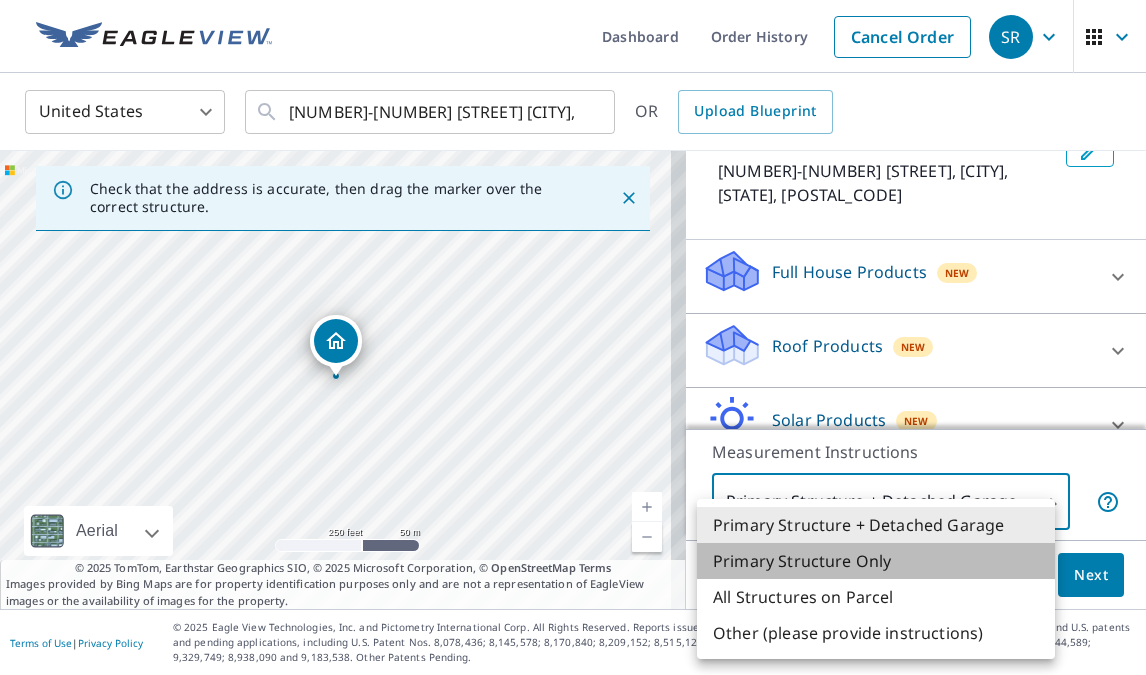click on "Primary Structure Only" at bounding box center [876, 561] 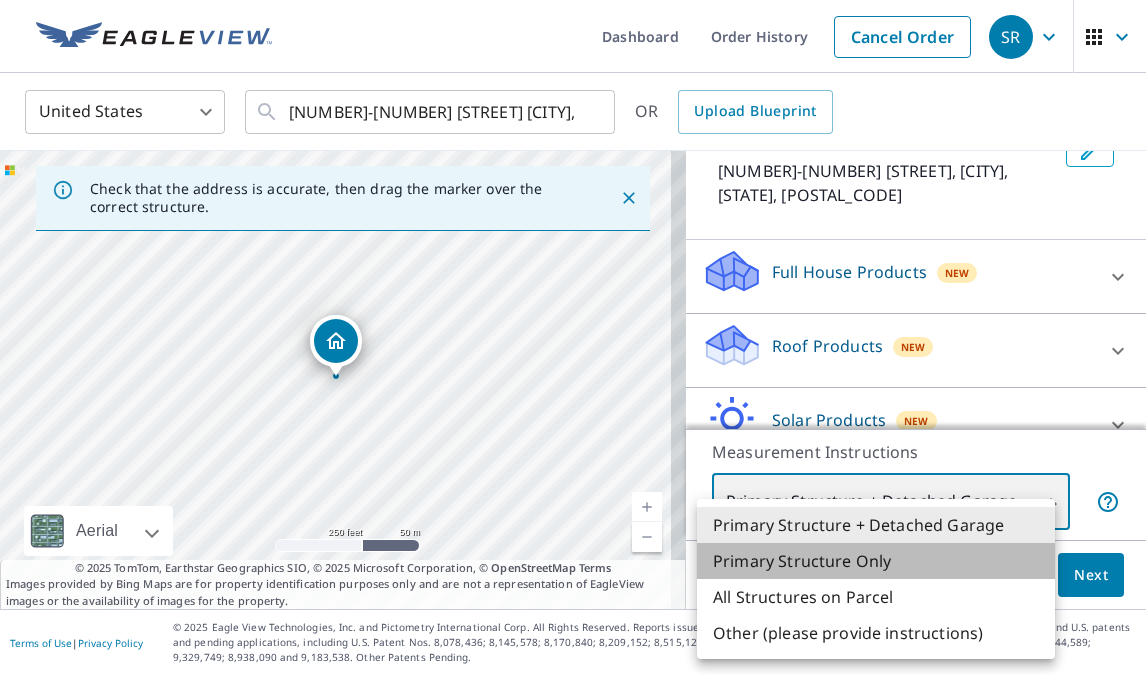 type on "2" 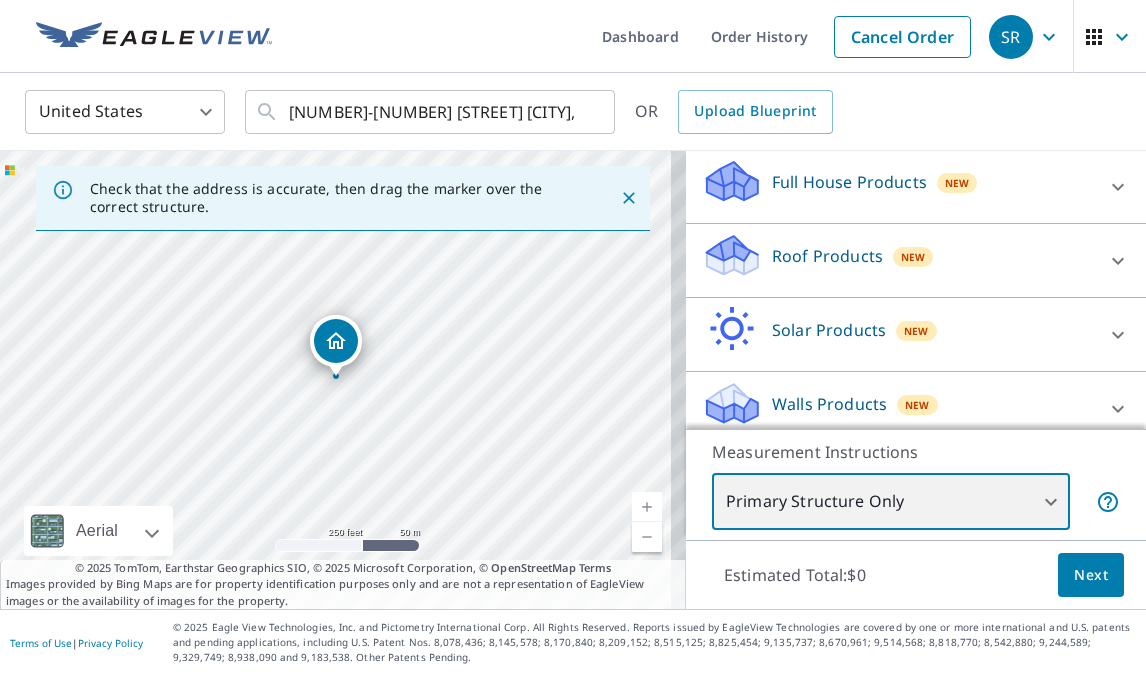 scroll, scrollTop: 249, scrollLeft: 0, axis: vertical 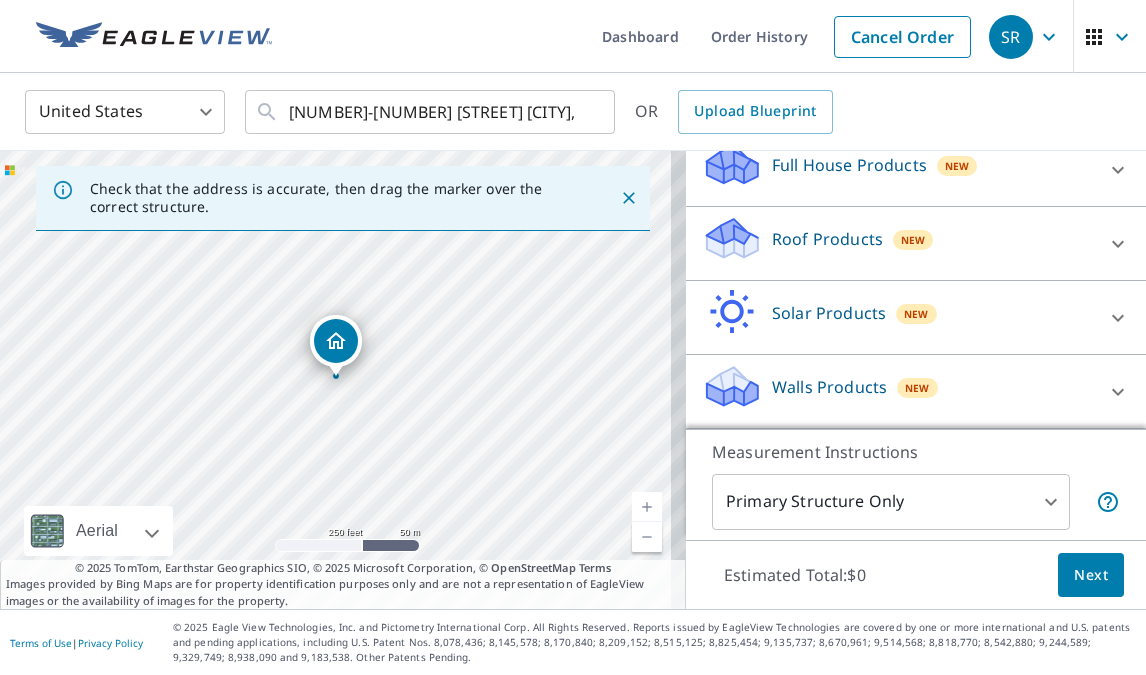 click on "New" at bounding box center [913, 240] 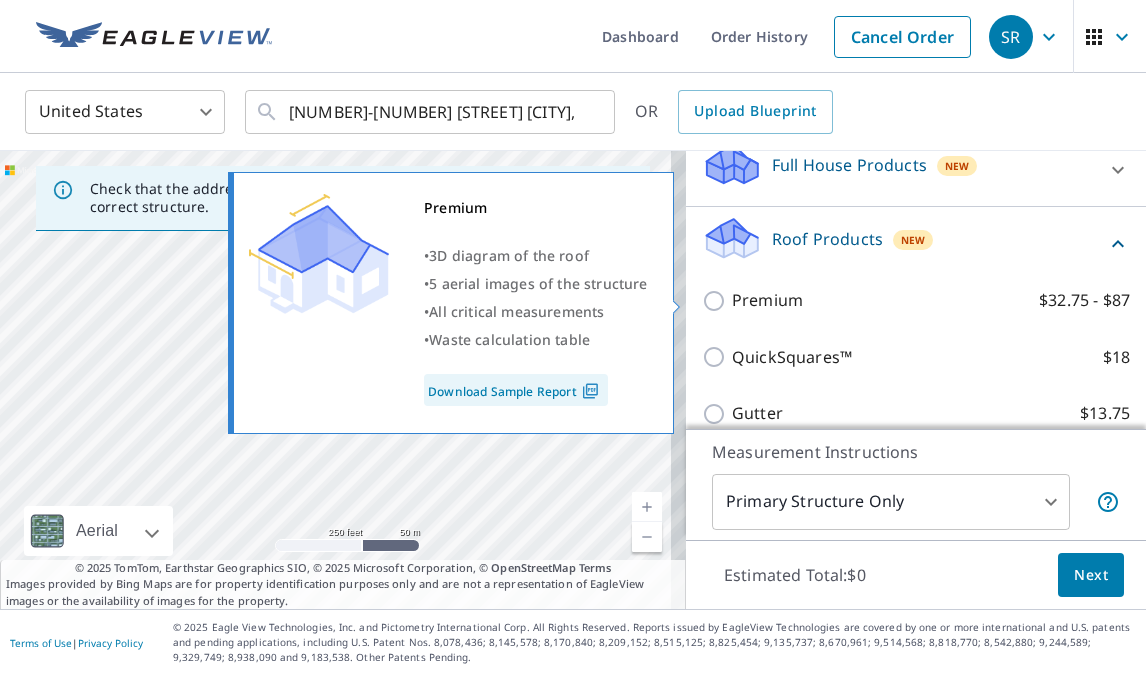 click on "Premium $32.75 - $87" at bounding box center (931, 300) 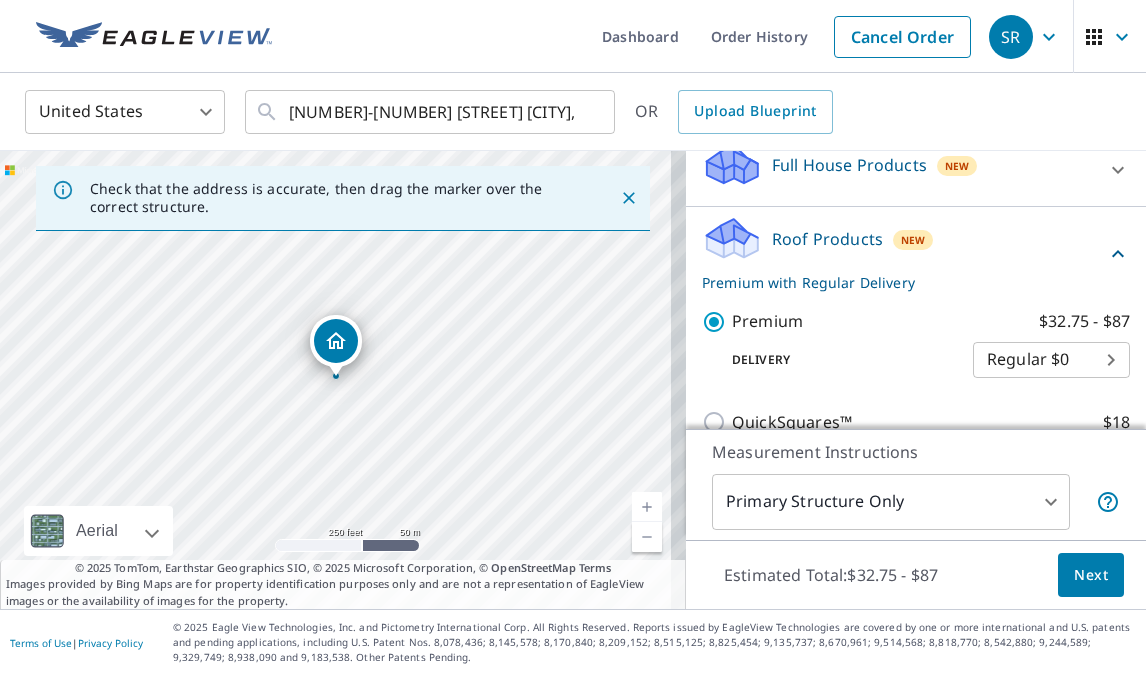 click on "Next" at bounding box center [1091, 575] 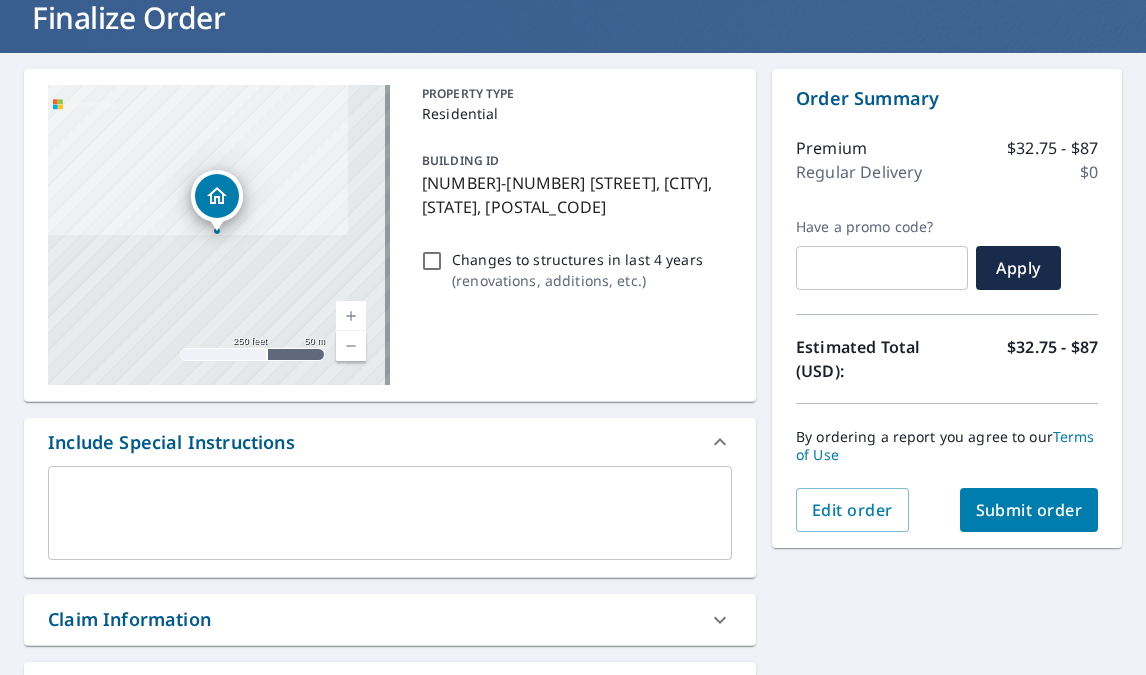 scroll, scrollTop: 136, scrollLeft: 0, axis: vertical 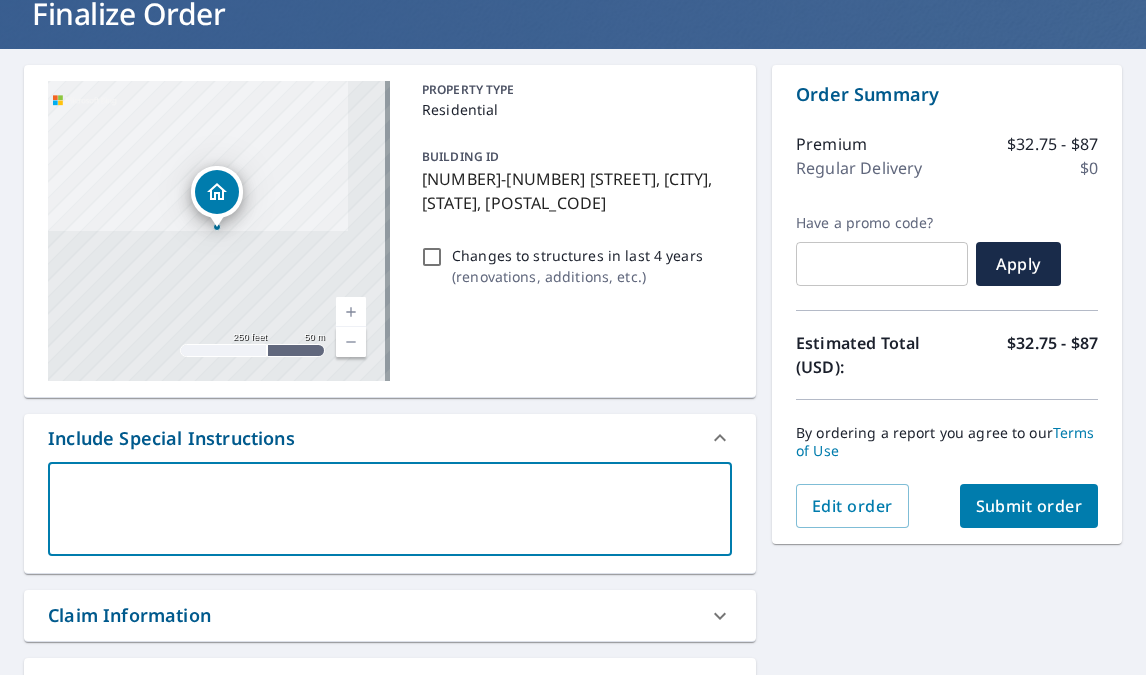 click at bounding box center (390, 509) 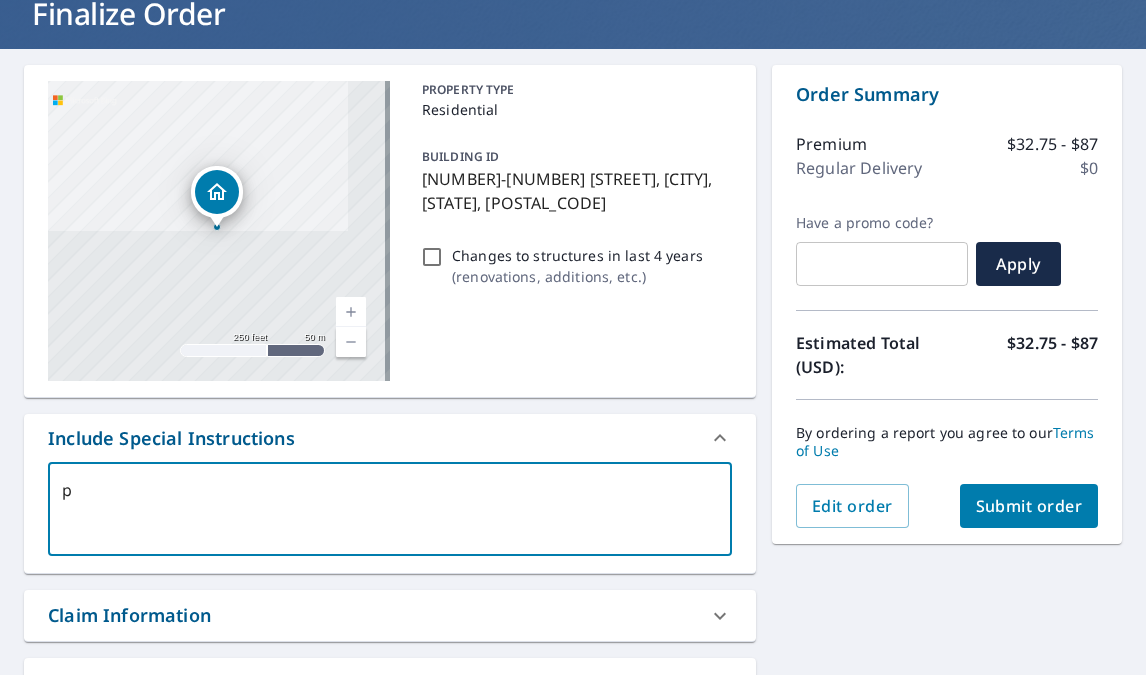 type on "pl" 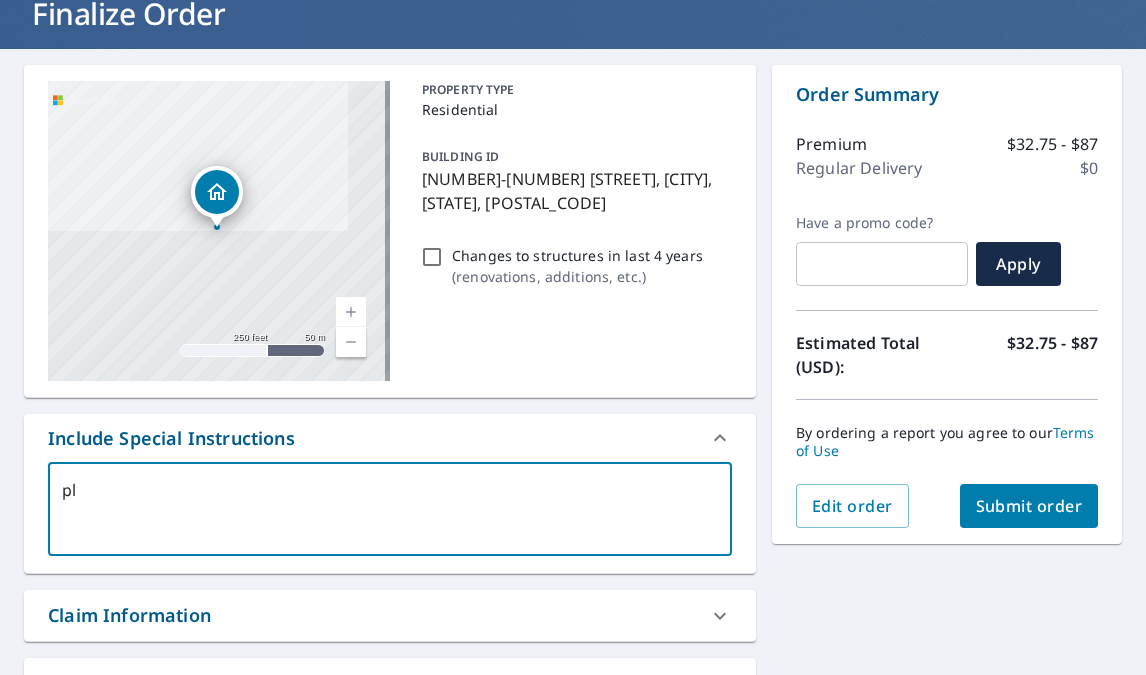 type on "ple" 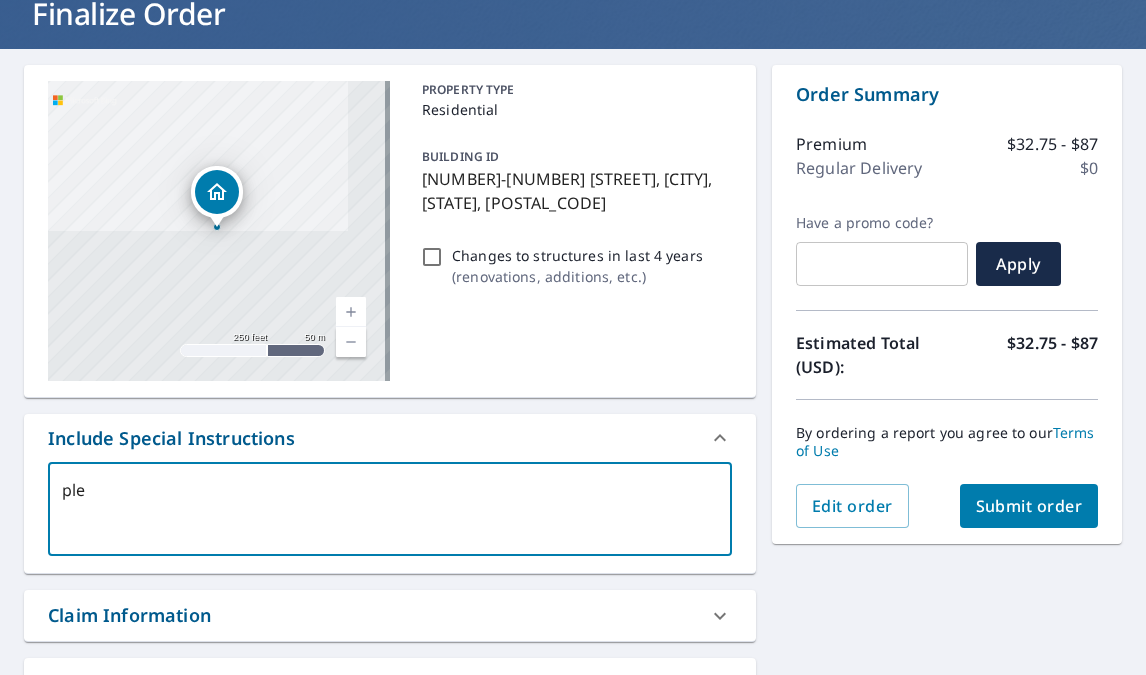 type on "plea" 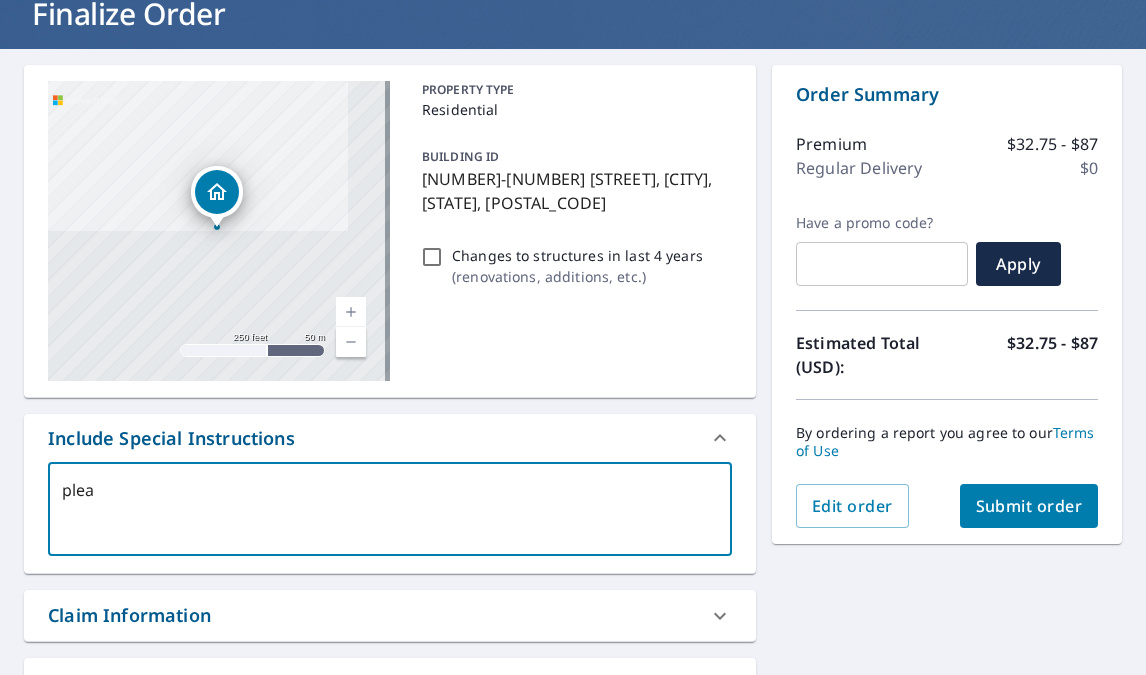 type on "pleas" 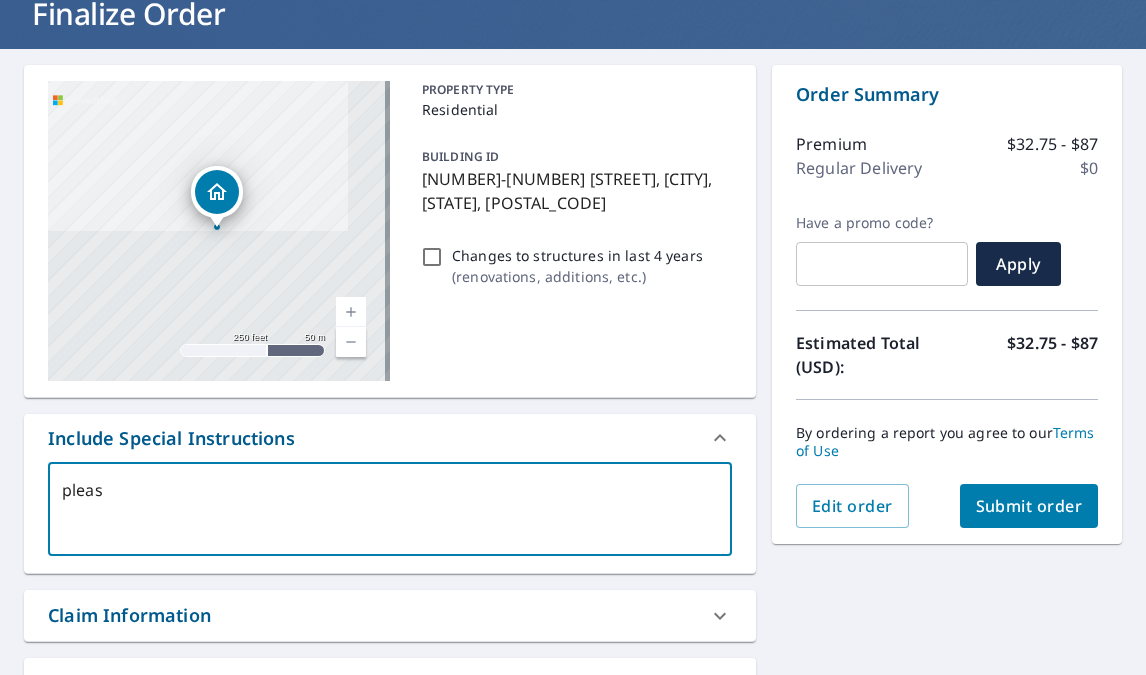 type on "please" 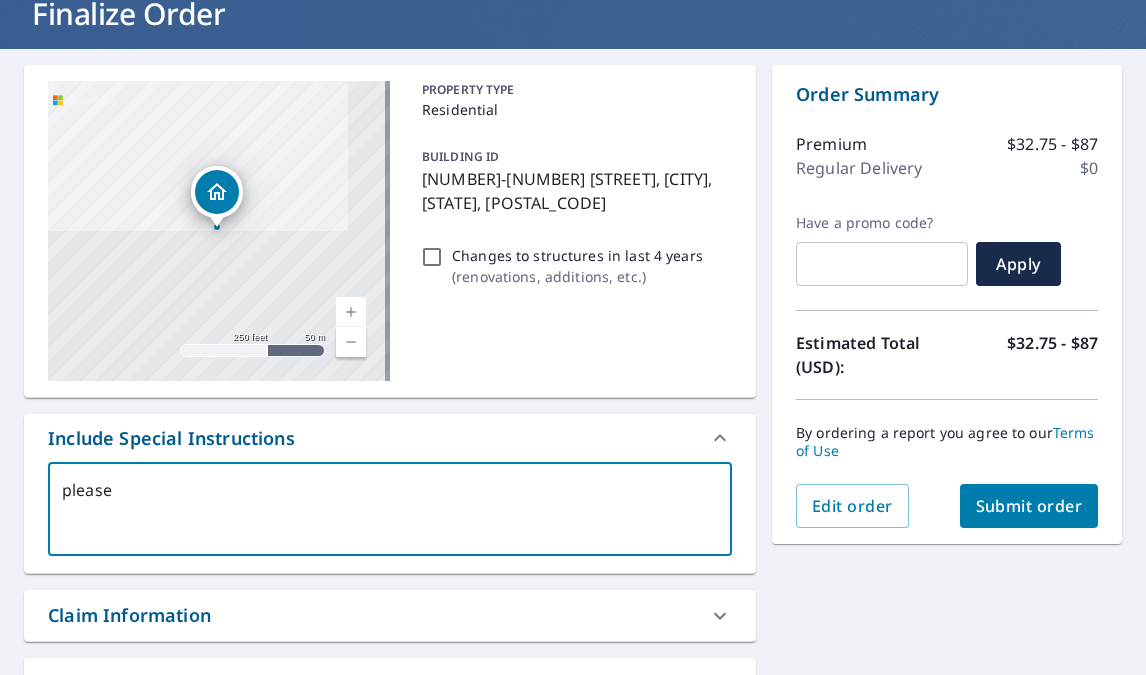 type on "please" 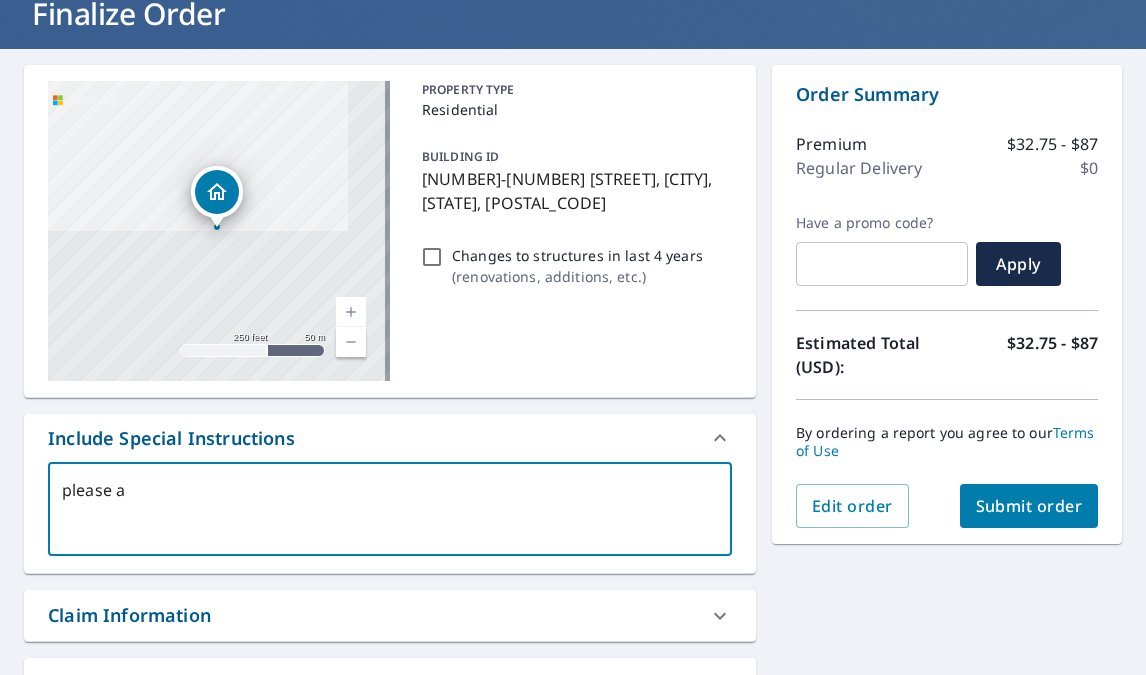 type on "x" 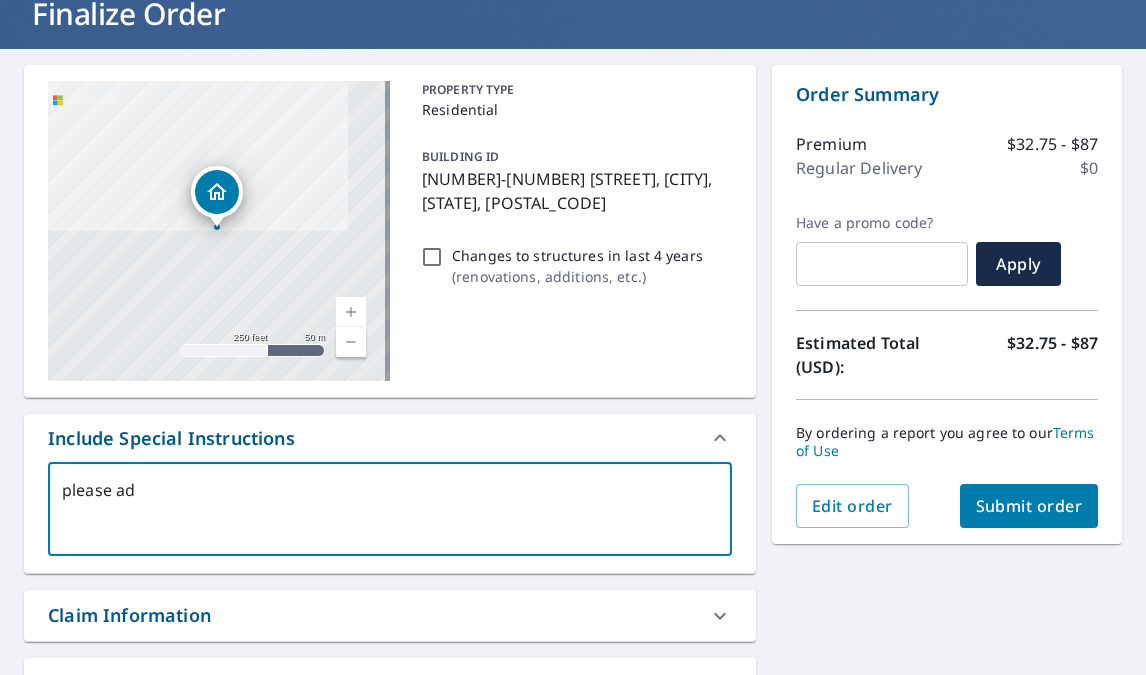 type on "x" 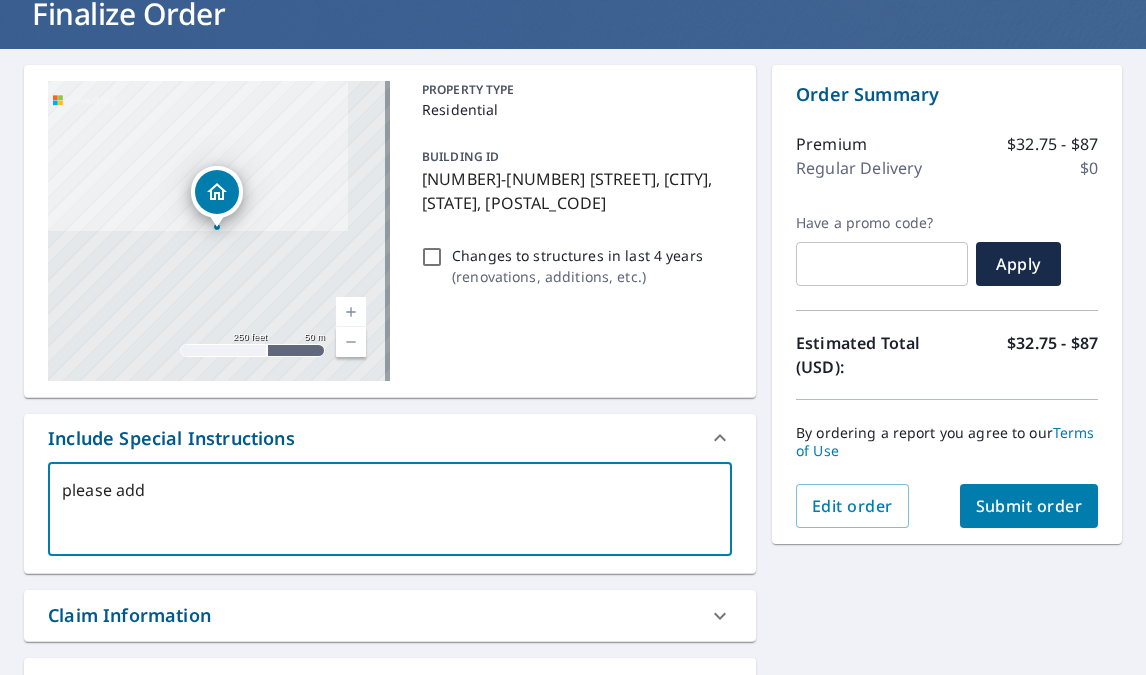 type on "please adda" 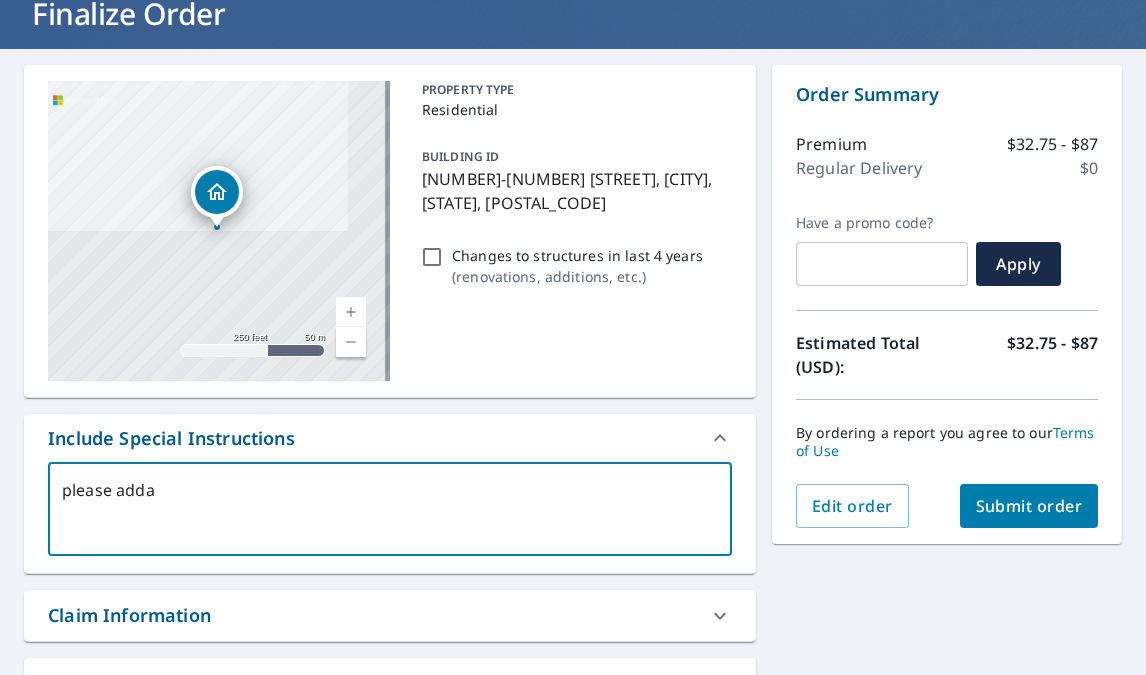 type on "please addal" 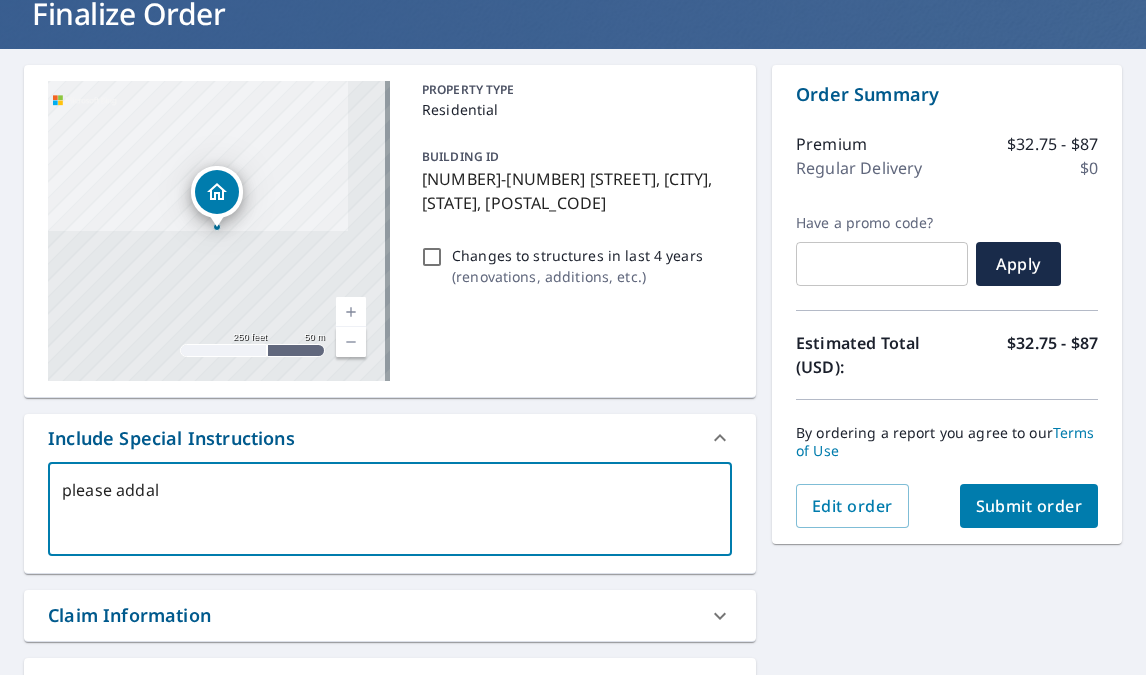 type on "please addall" 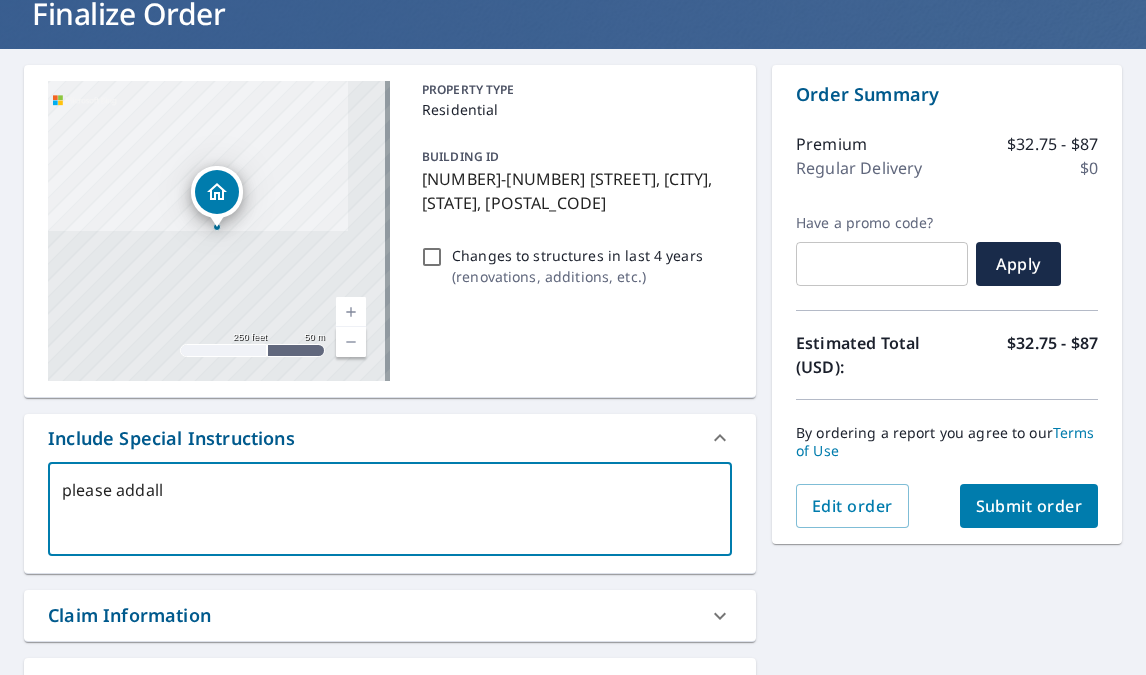 type on "x" 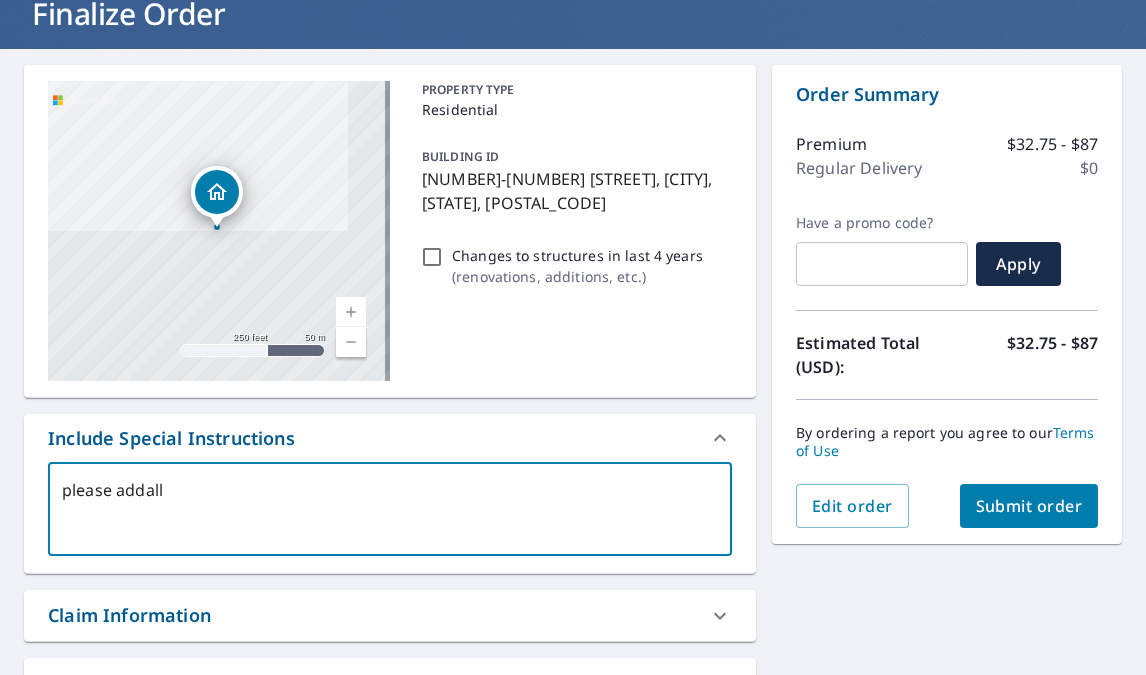 type on "please addal" 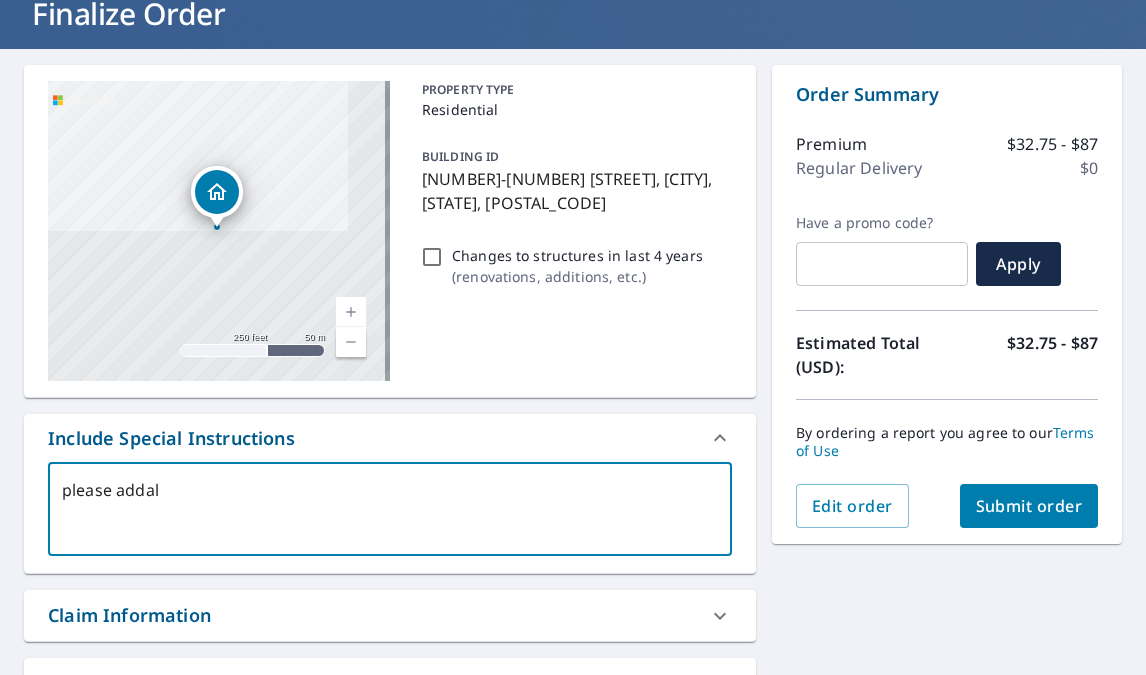 type on "please adda" 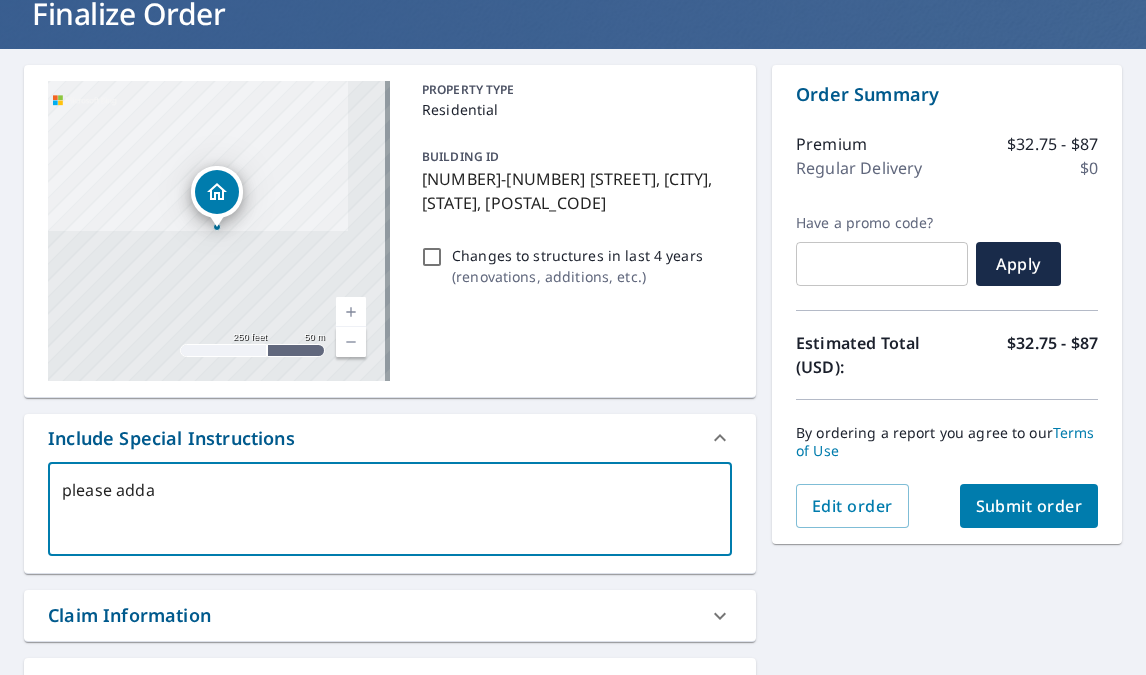 type on "please add" 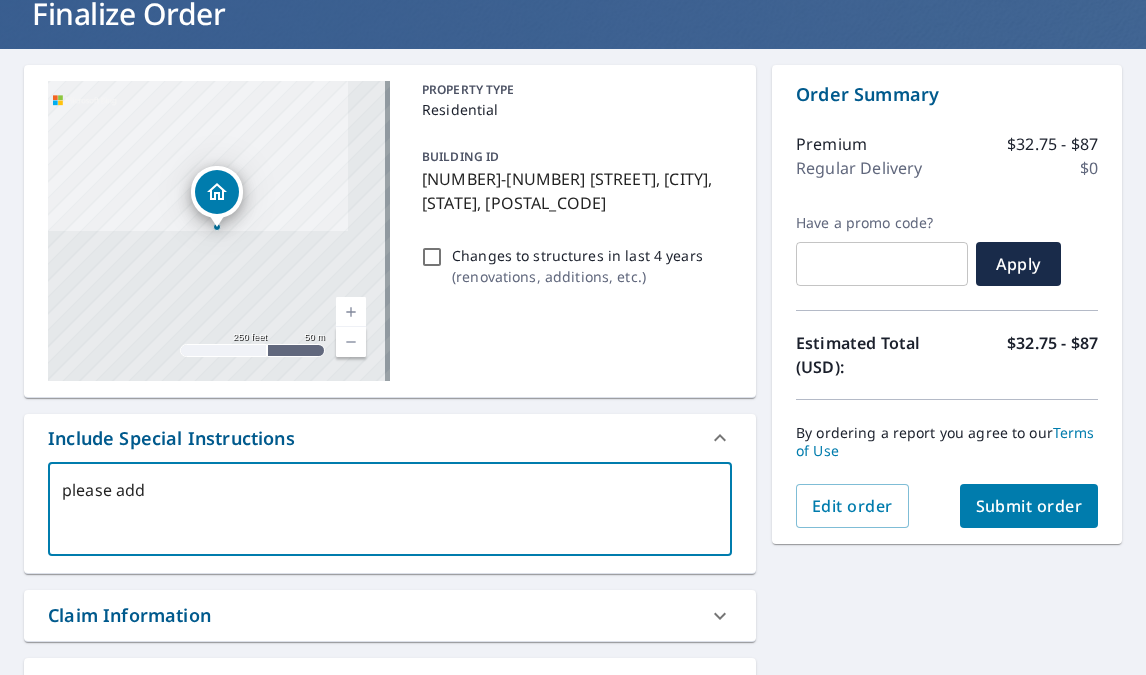 type on "x" 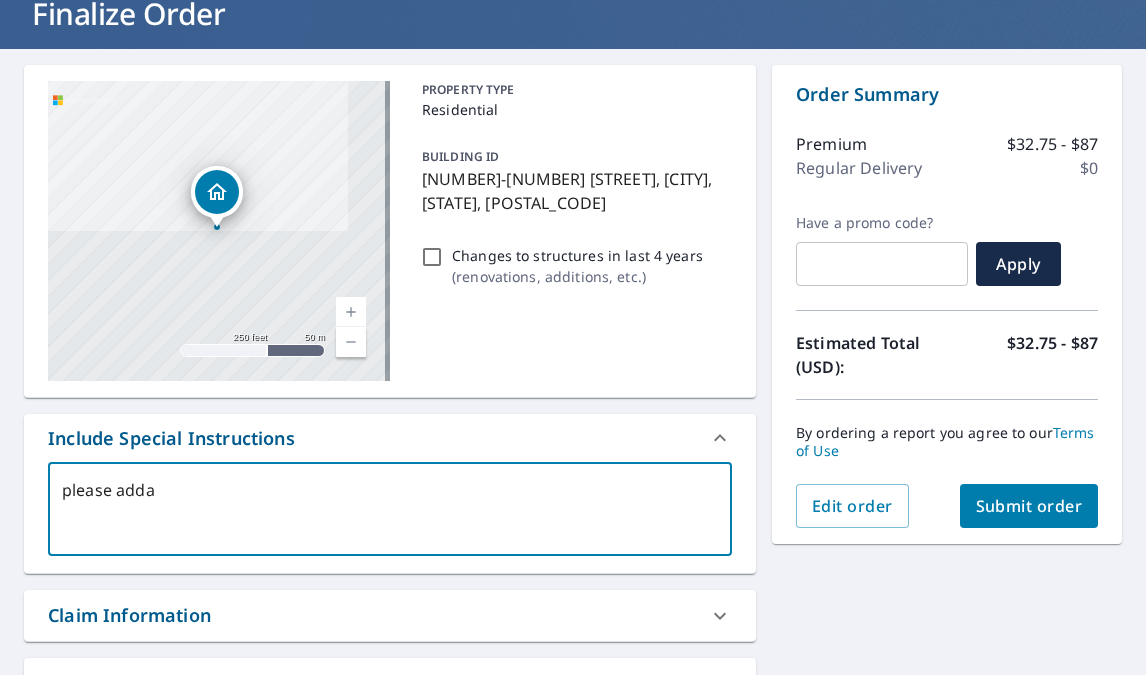 type on "please addal" 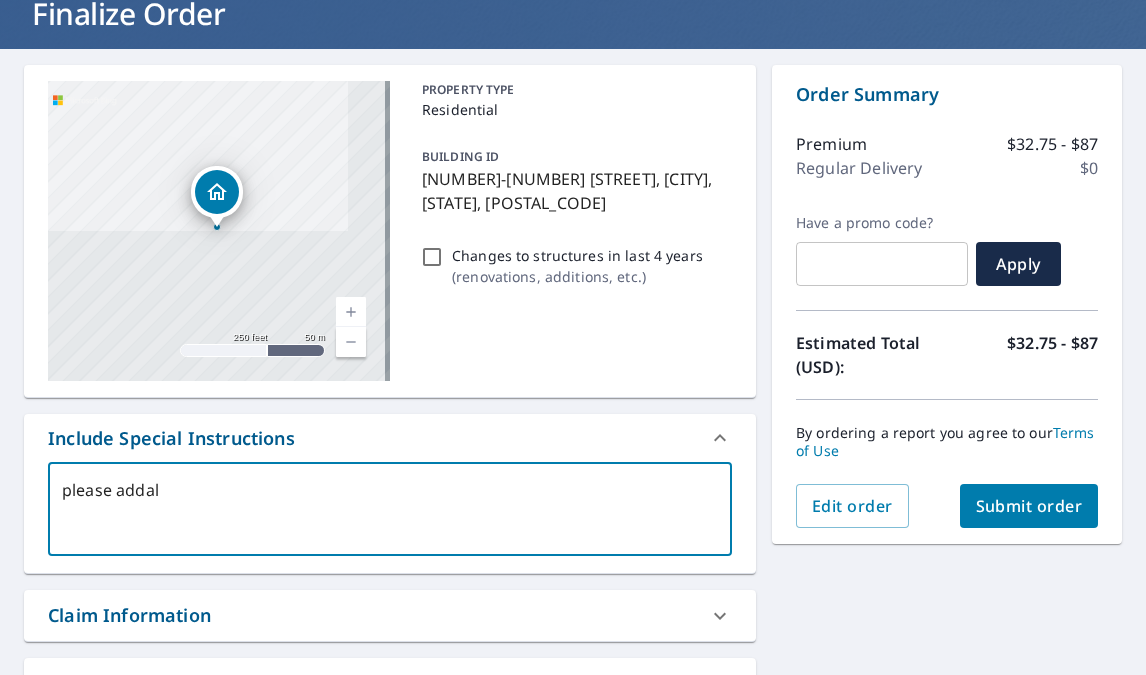 type on "x" 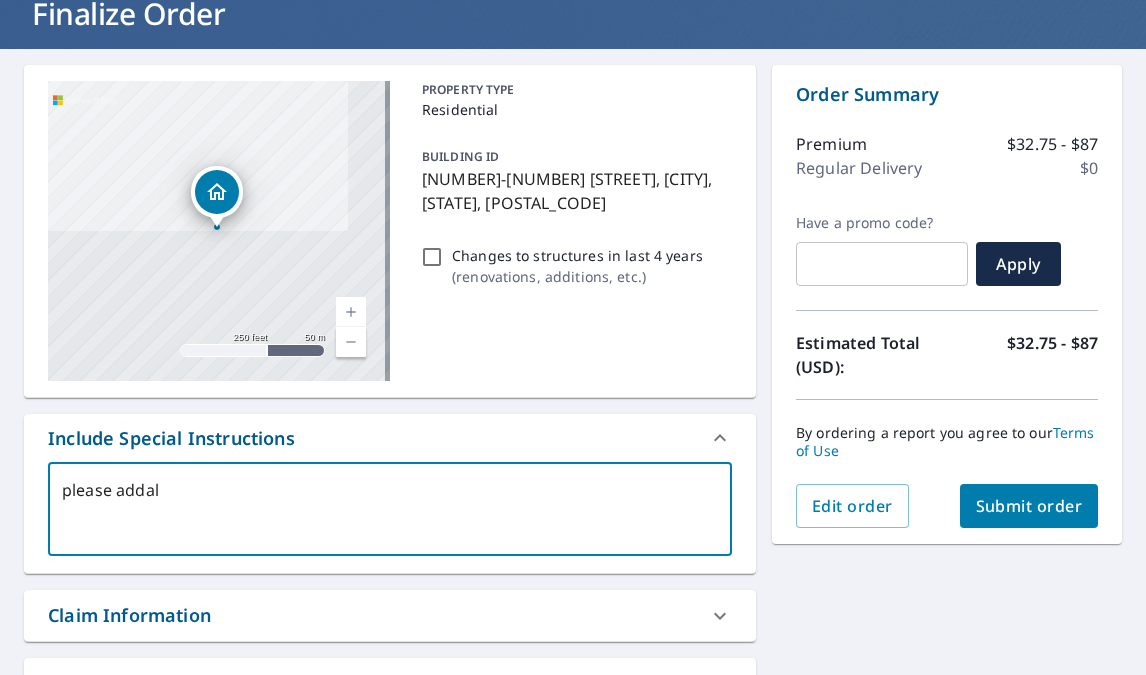 type on "please addall" 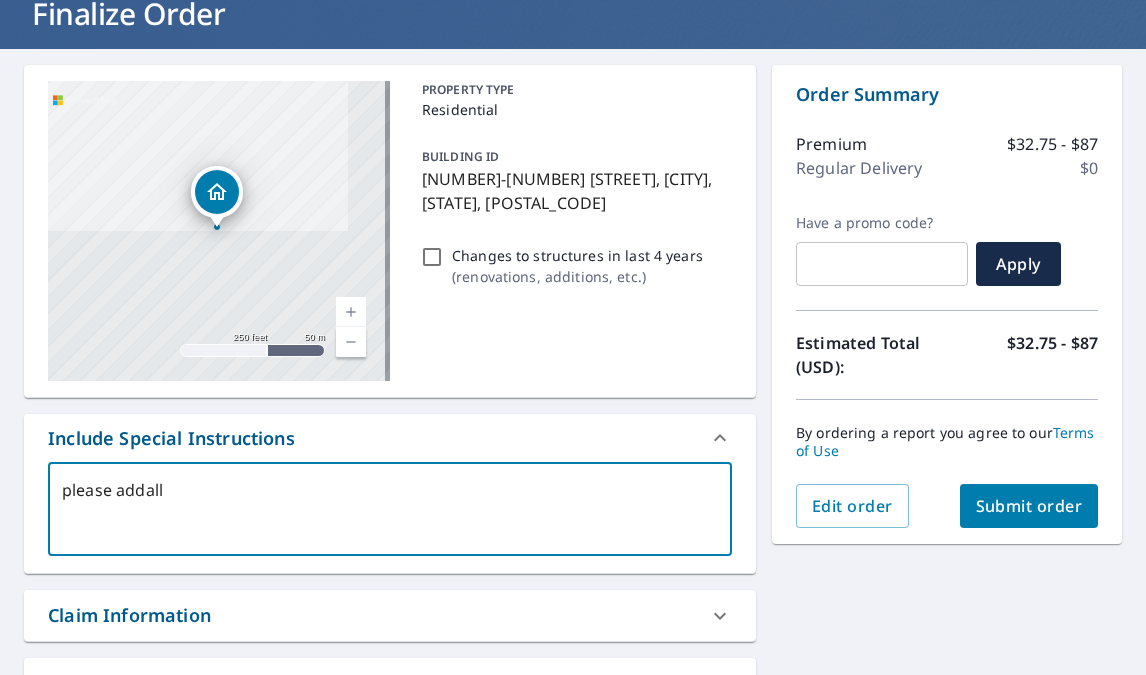 type on "please addall" 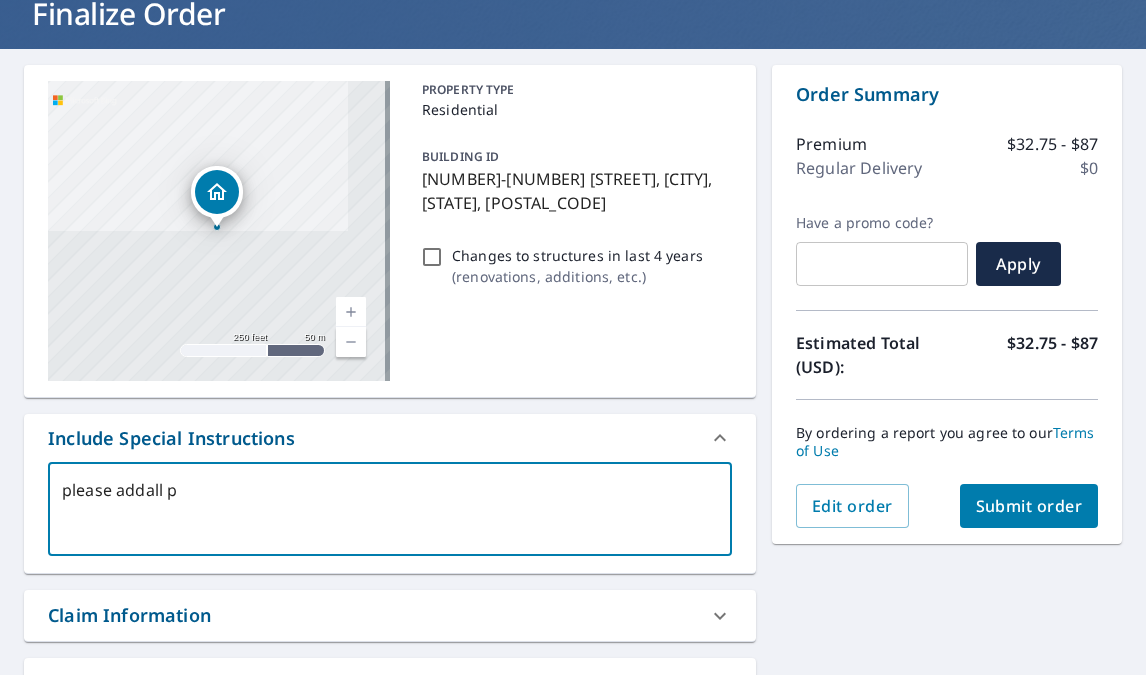 type on "please addall po" 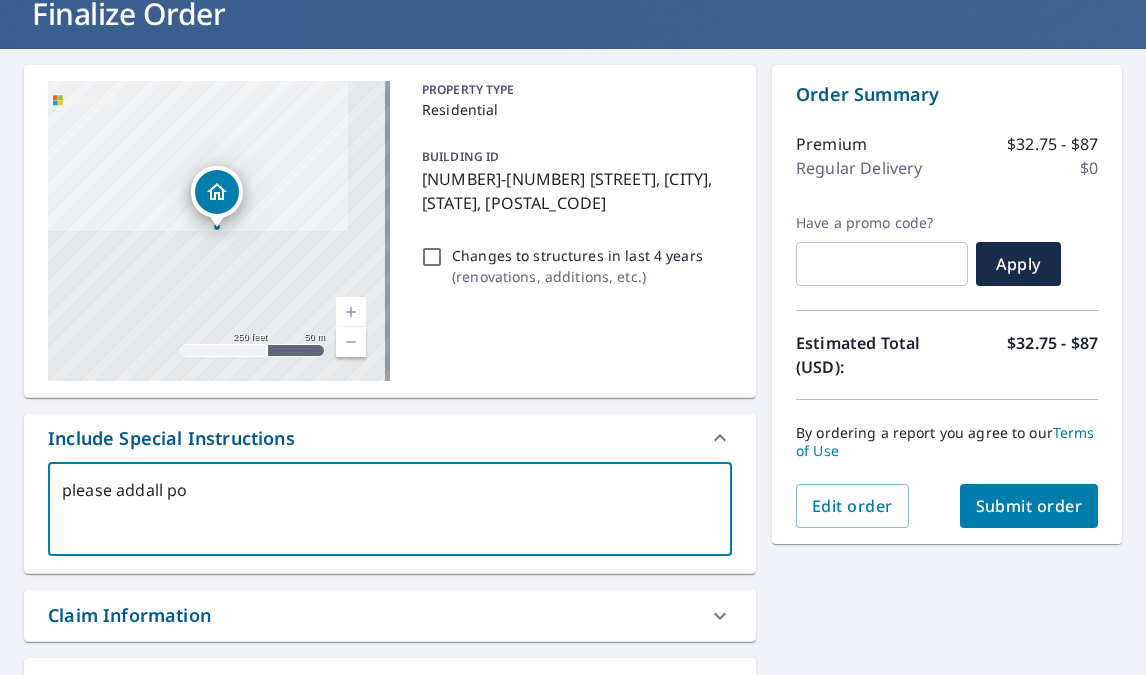 type on "please addall por" 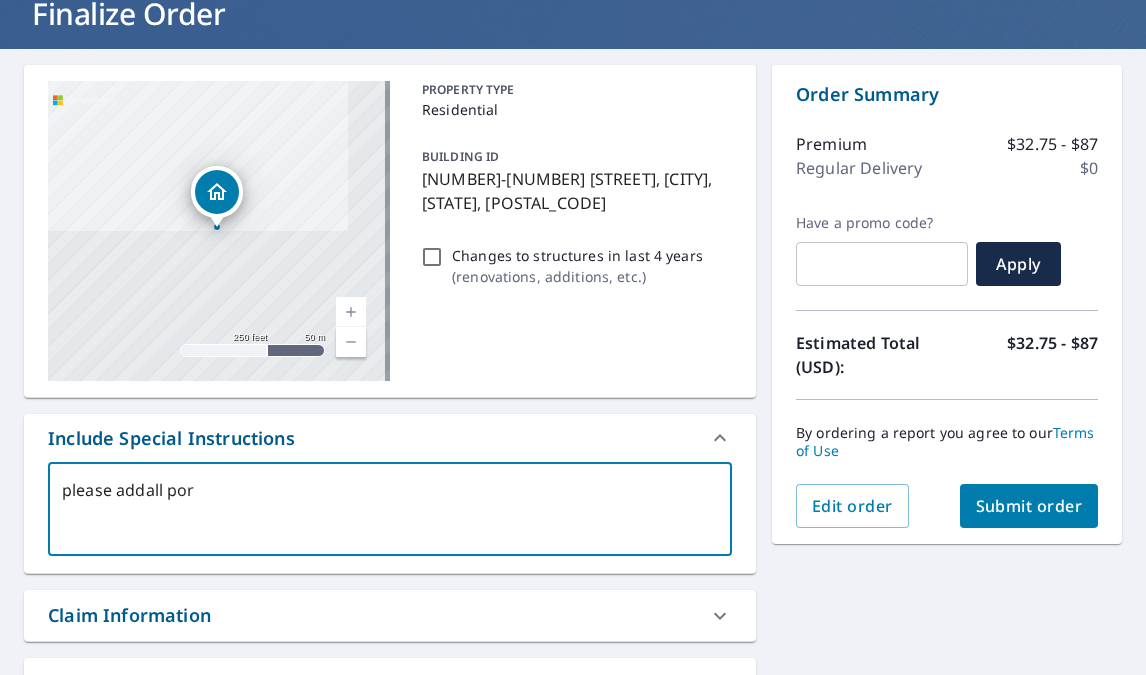 type on "x" 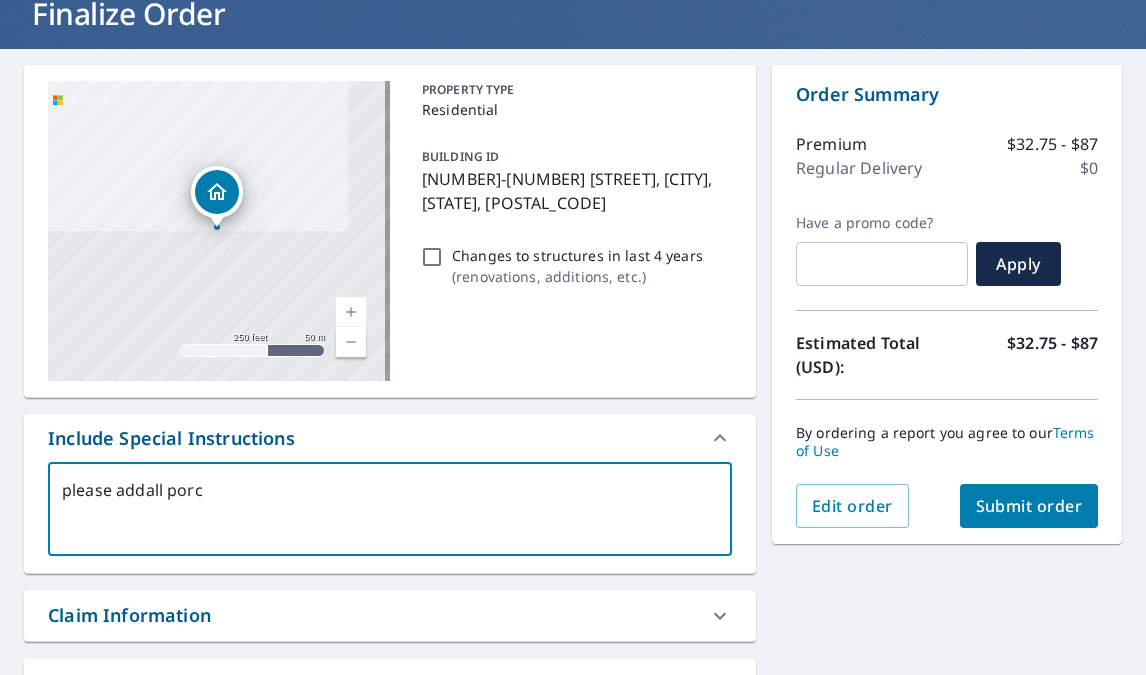 type on "please addall porch" 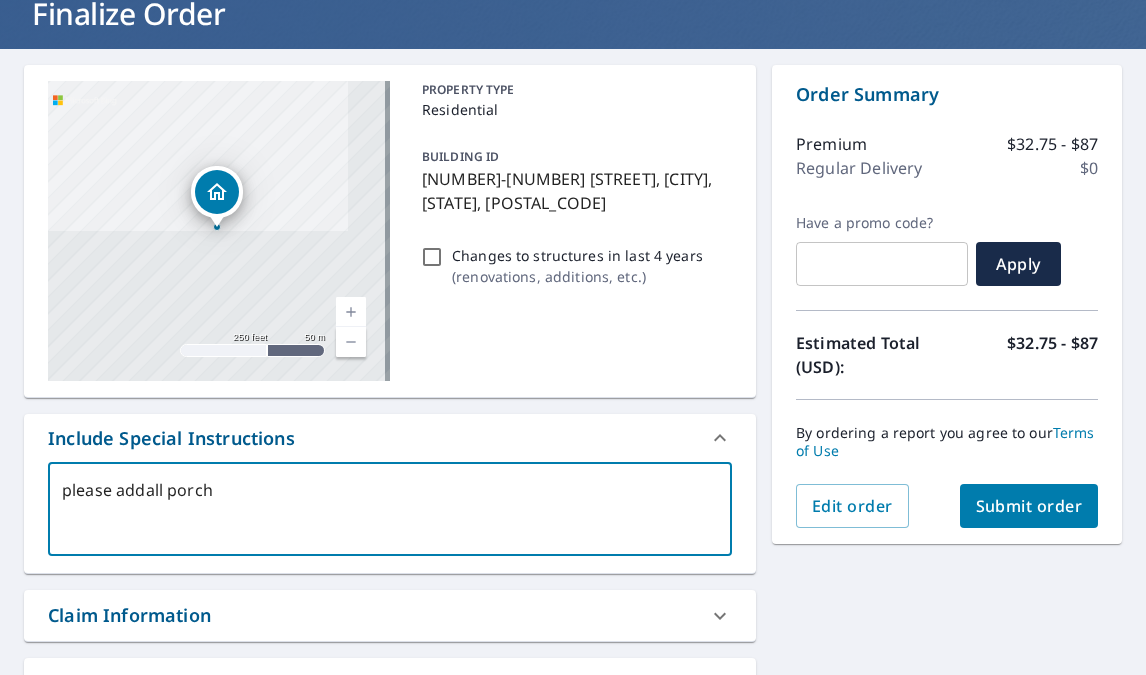 type on "please addall porche" 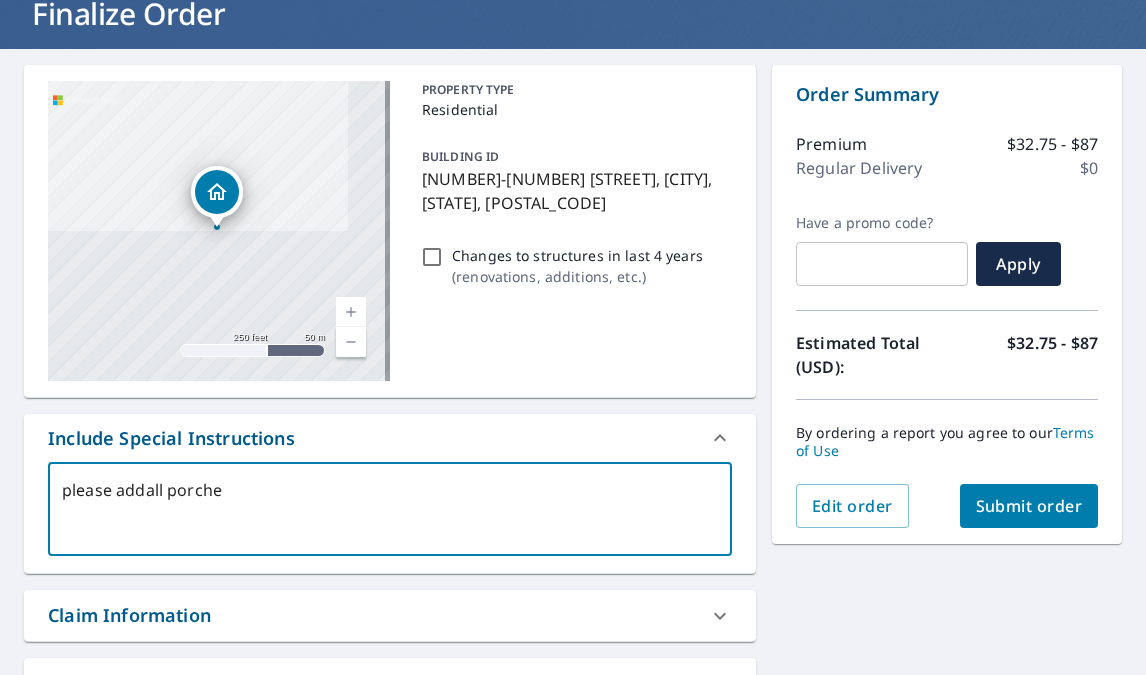 type on "please addall porches" 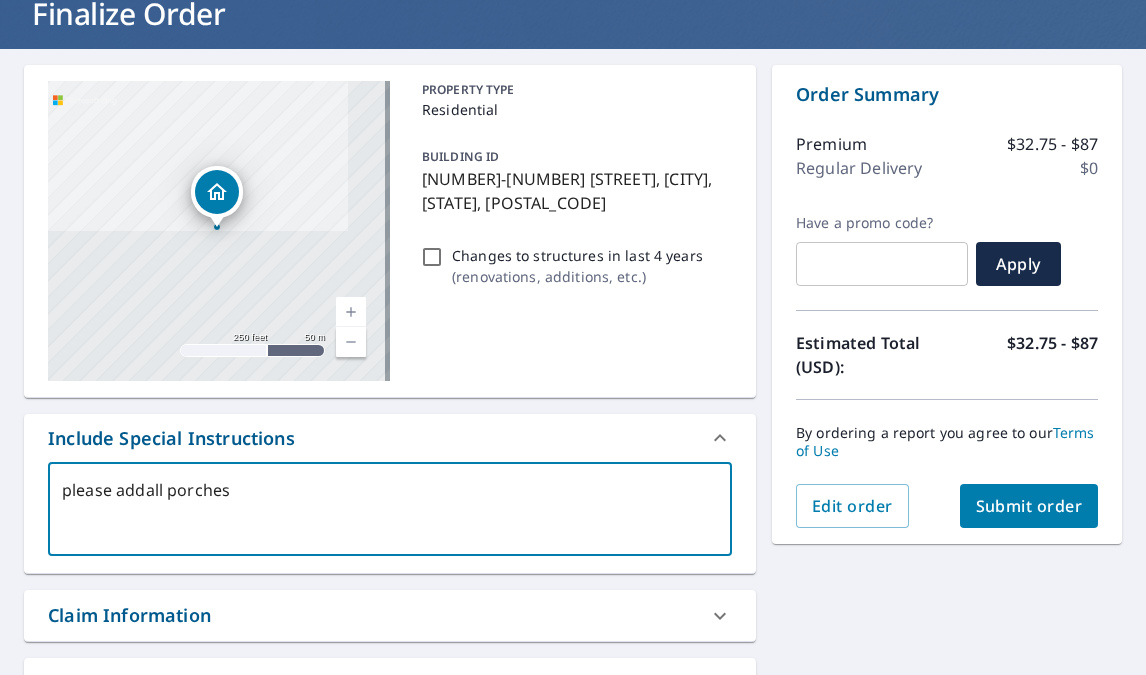 type on "please addall porches" 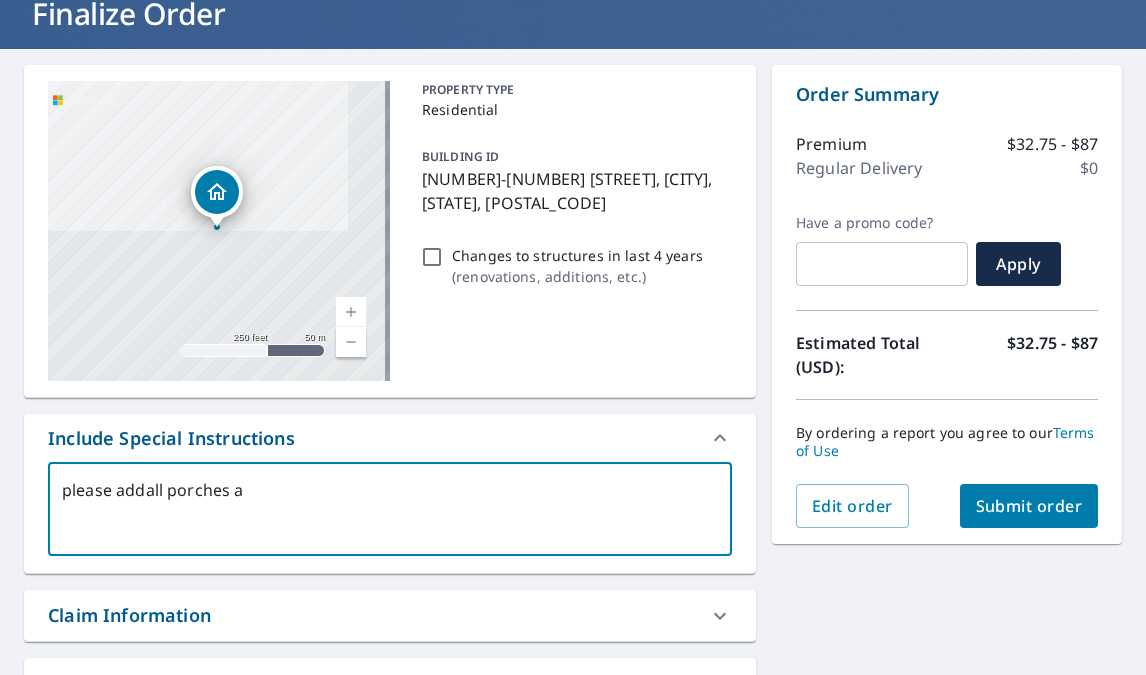 type on "please addall porches at" 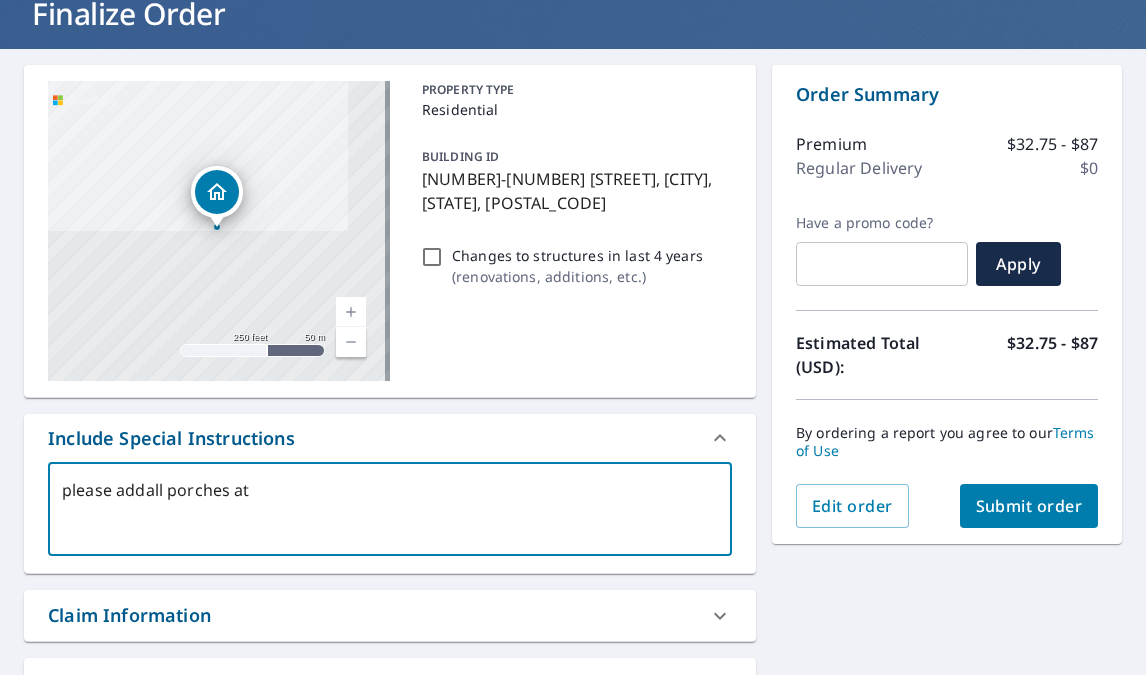 type on "x" 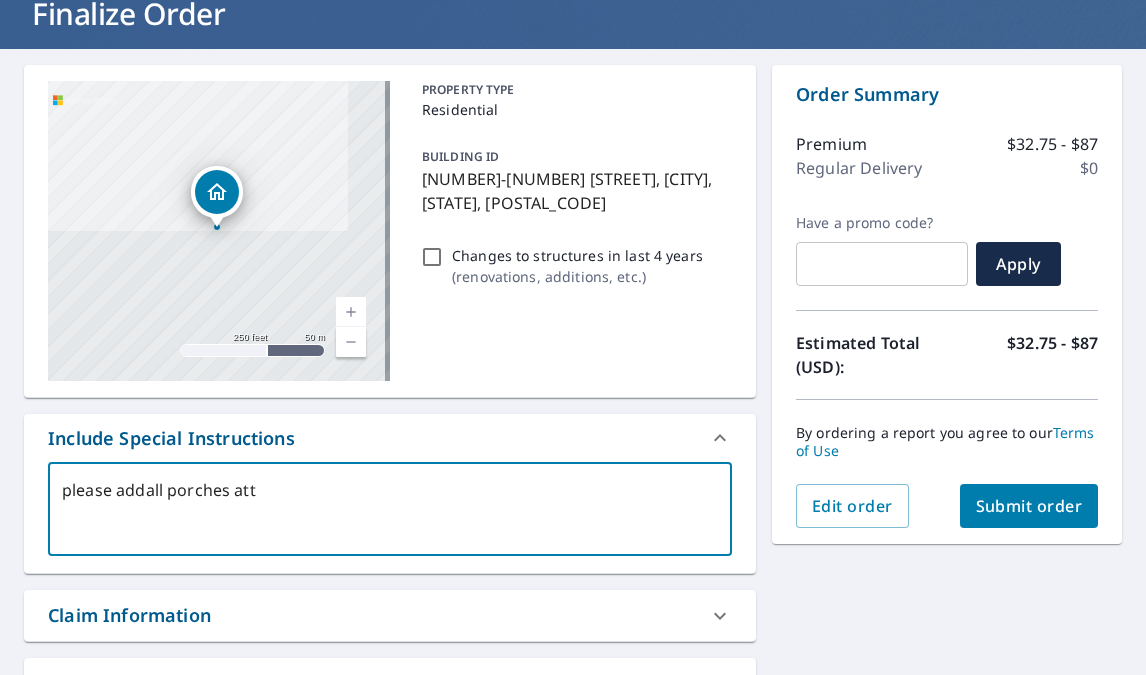 type on "please addall porches atta" 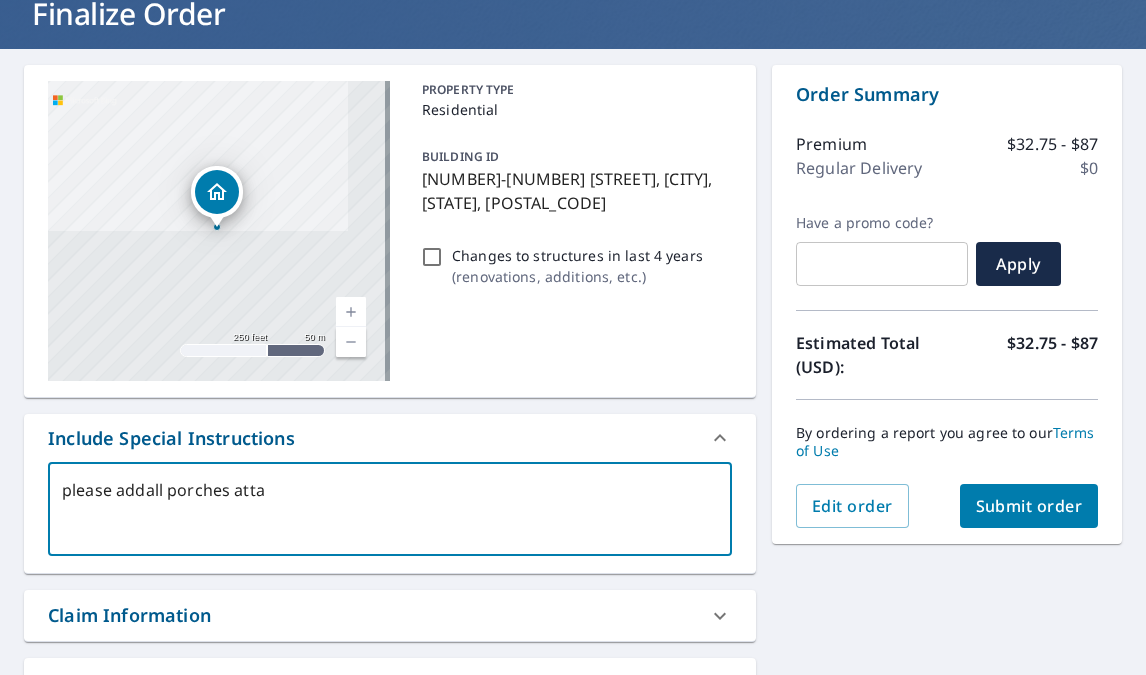 type on "please addall porches attac" 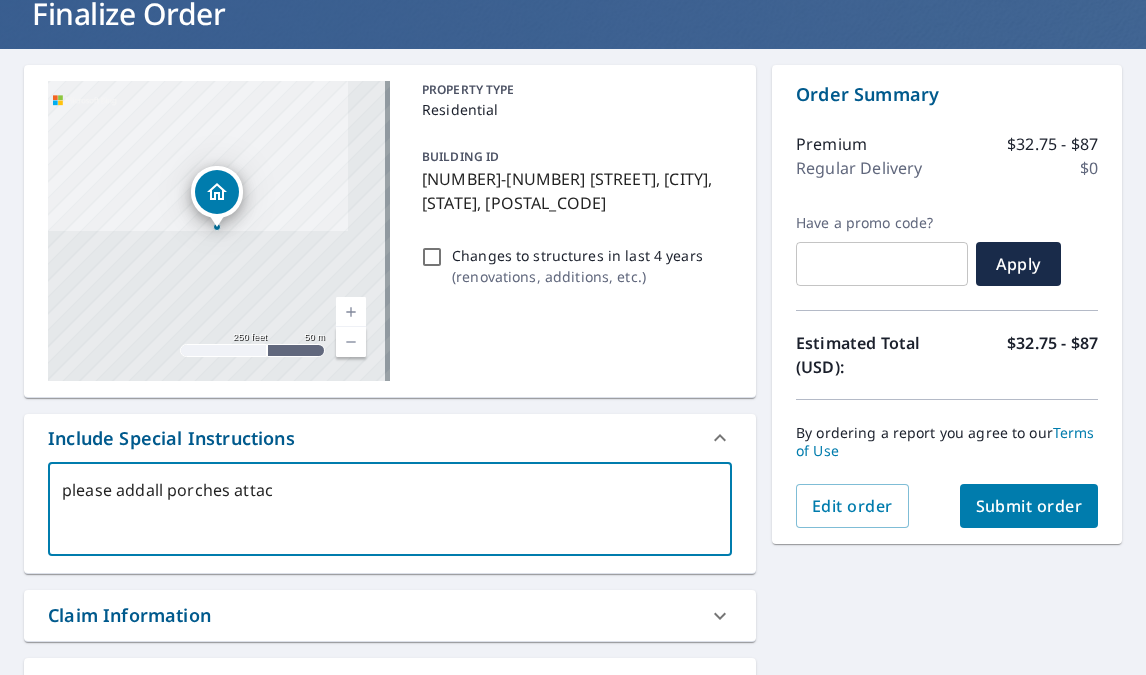 type on "please addall porches attach" 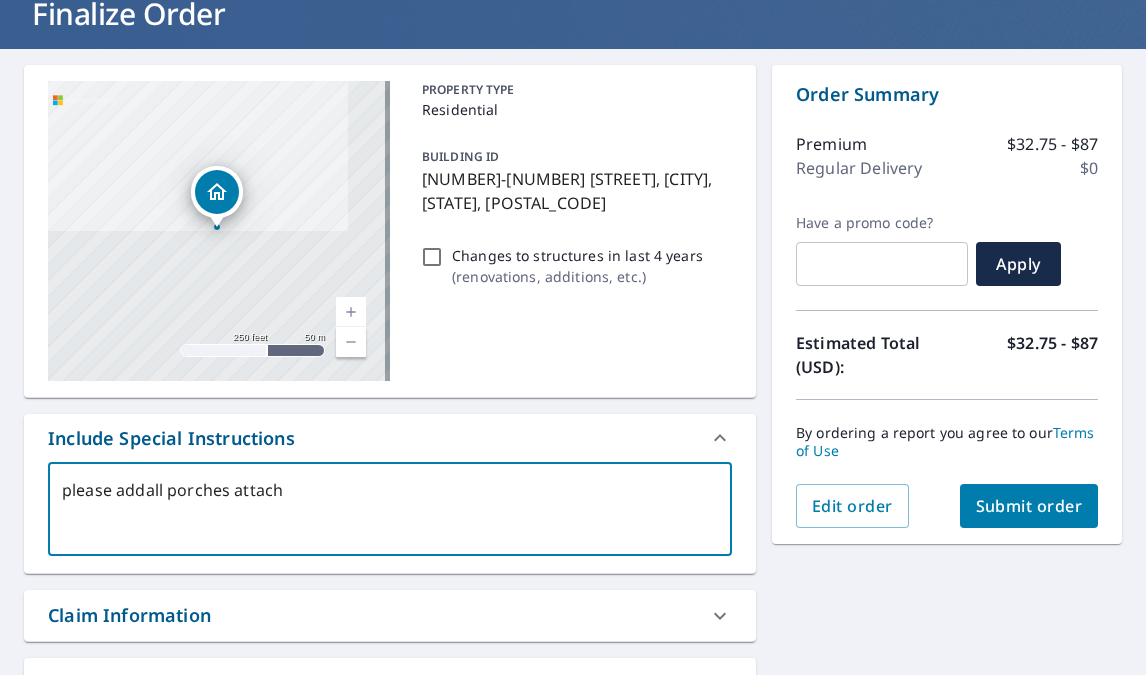 type on "please addall porches attache" 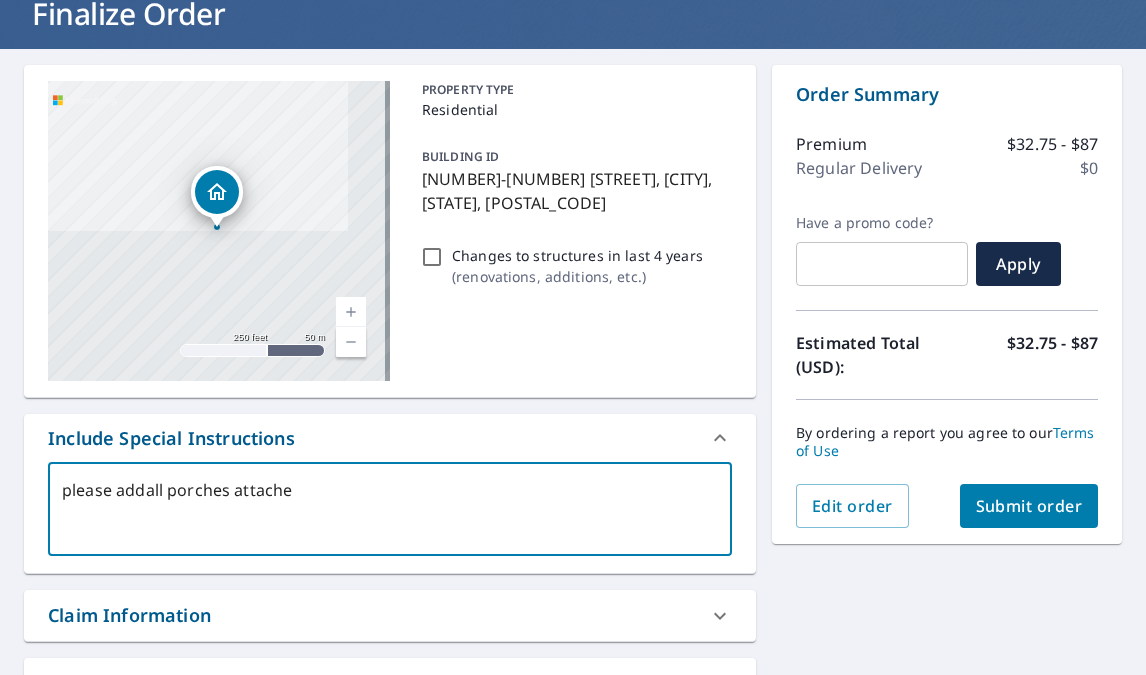 type on "x" 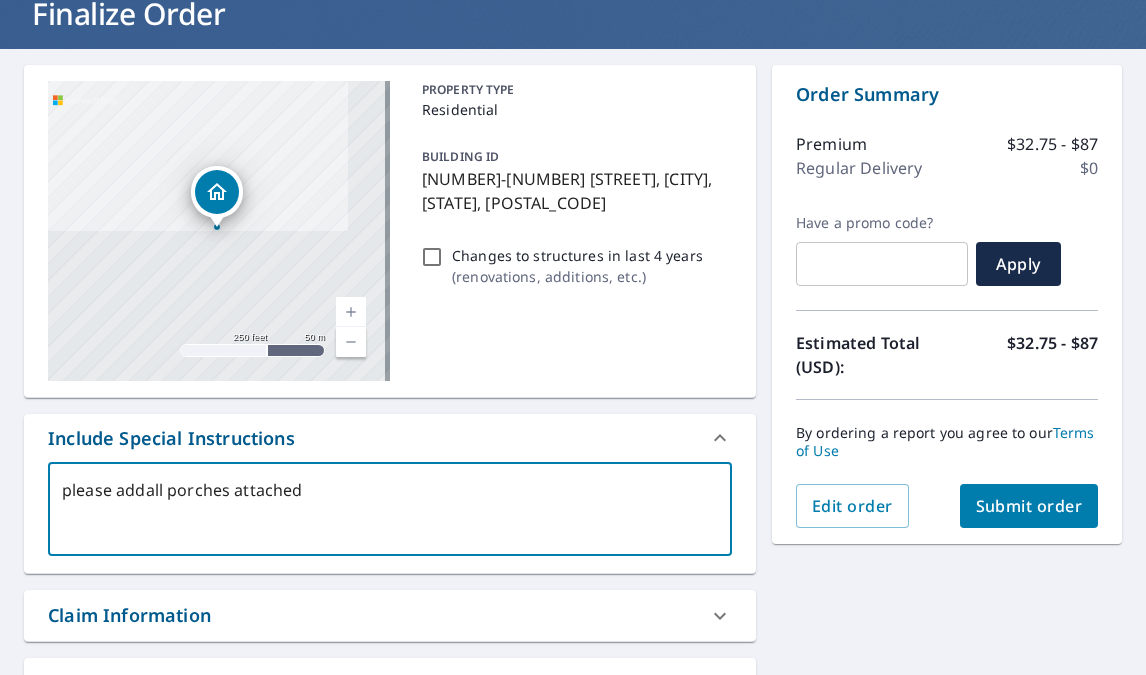 type on "please addall porches attached" 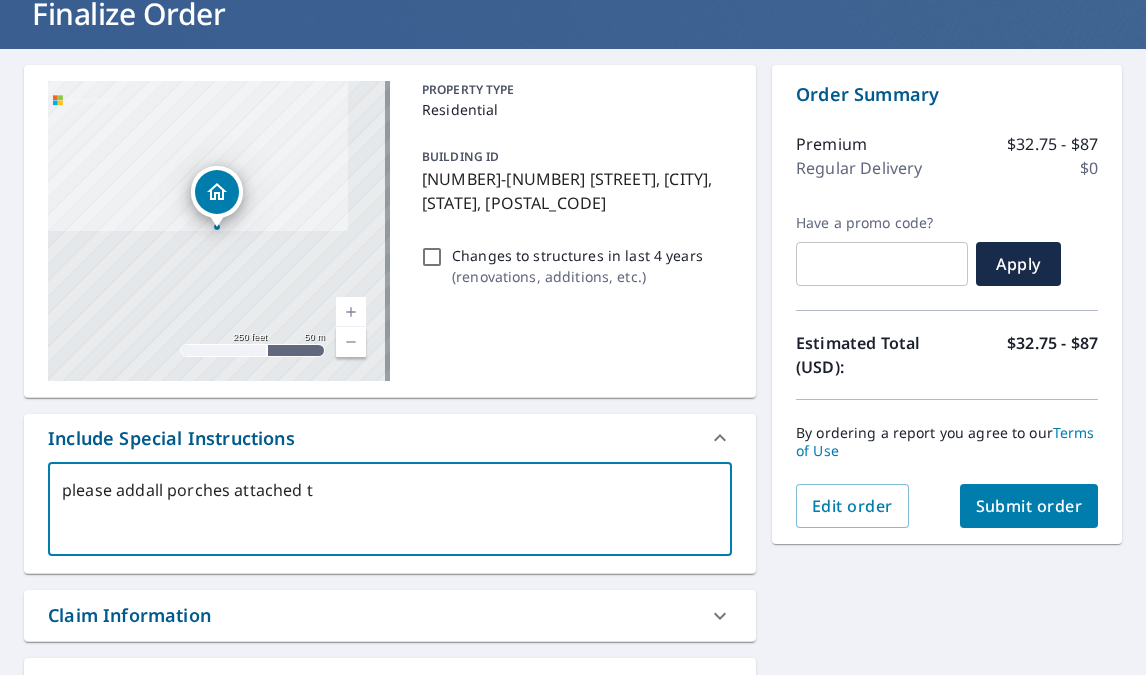 type on "please addall porches attached to" 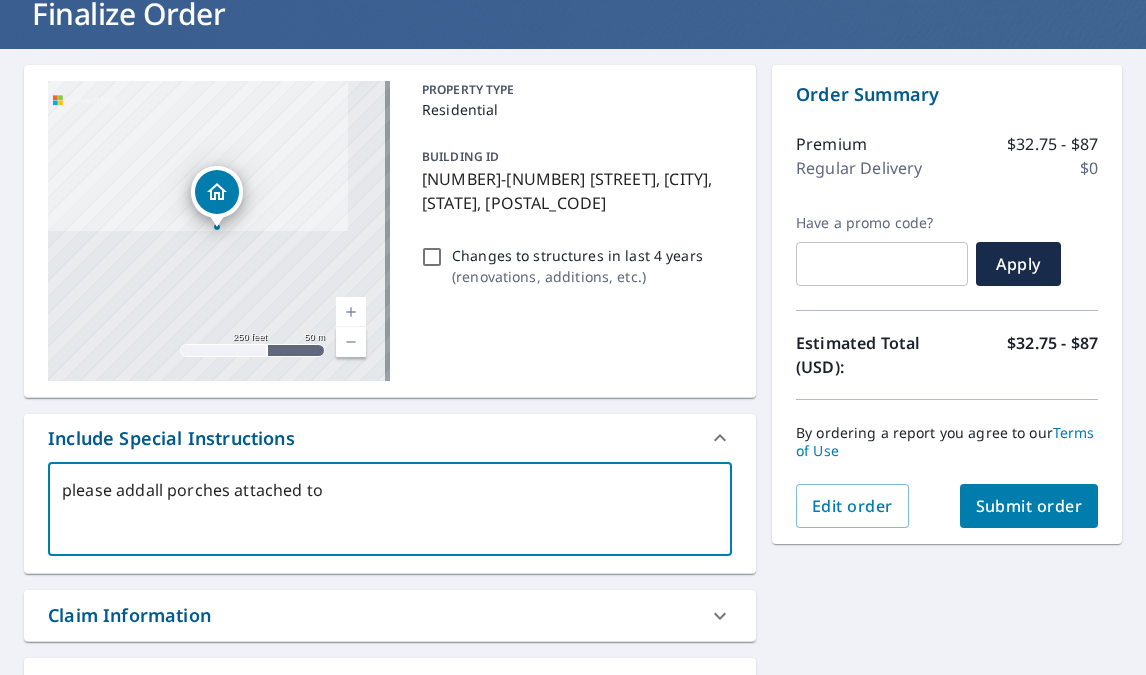 type on "x" 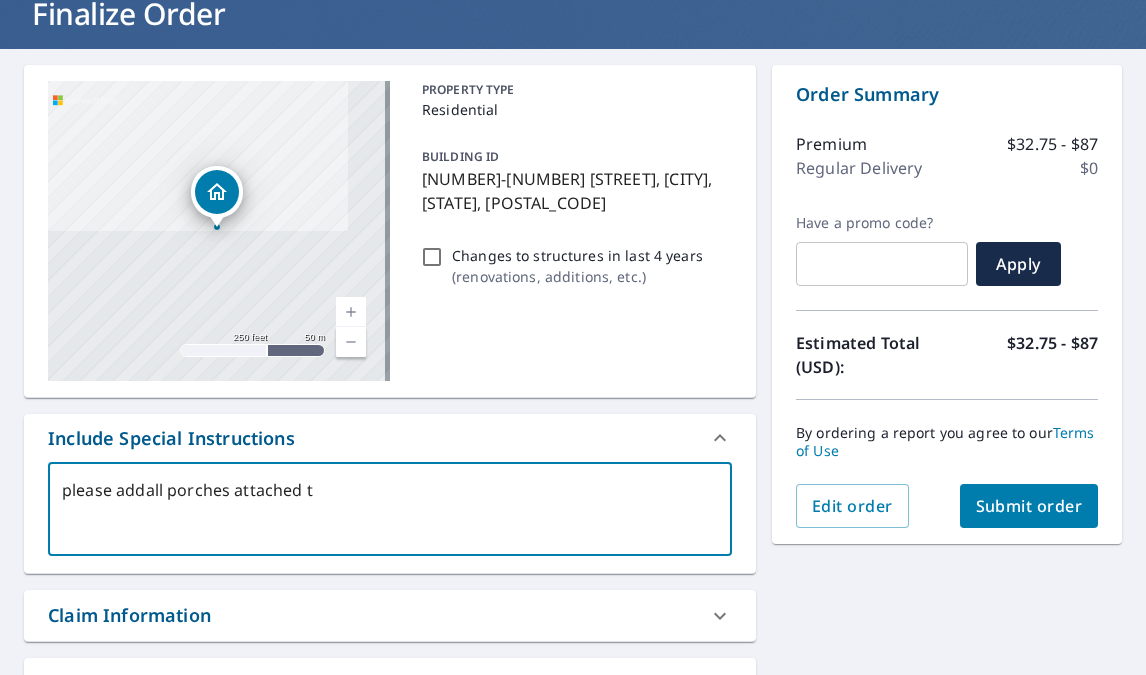 type on "x" 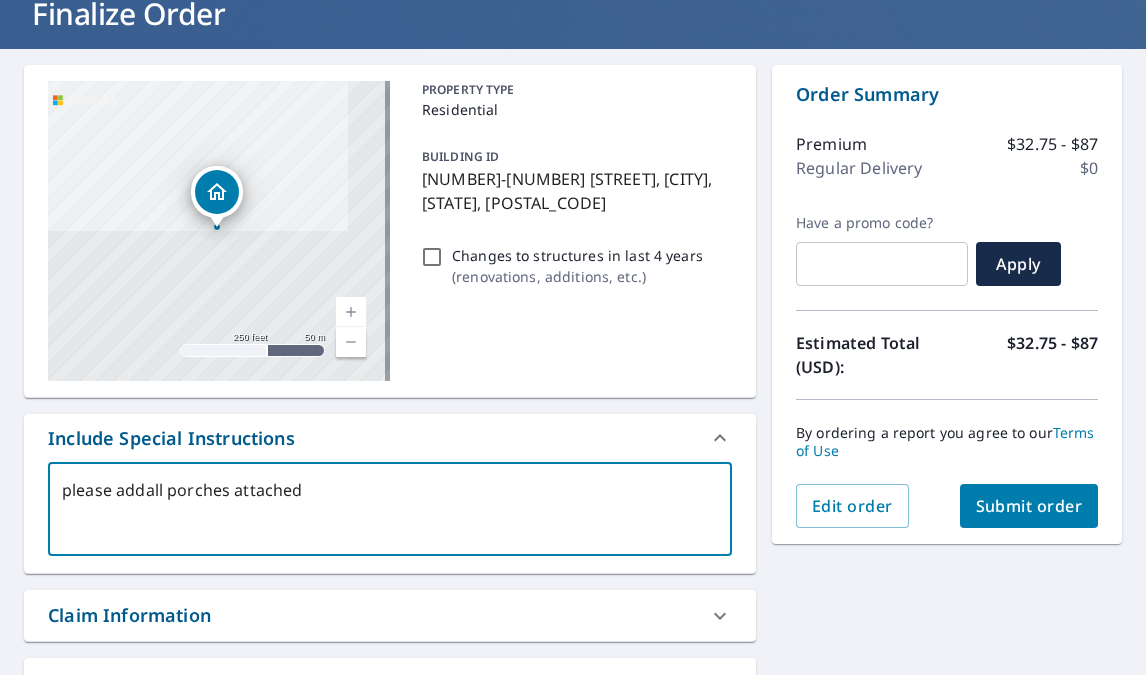 type on "please addall porches attached a" 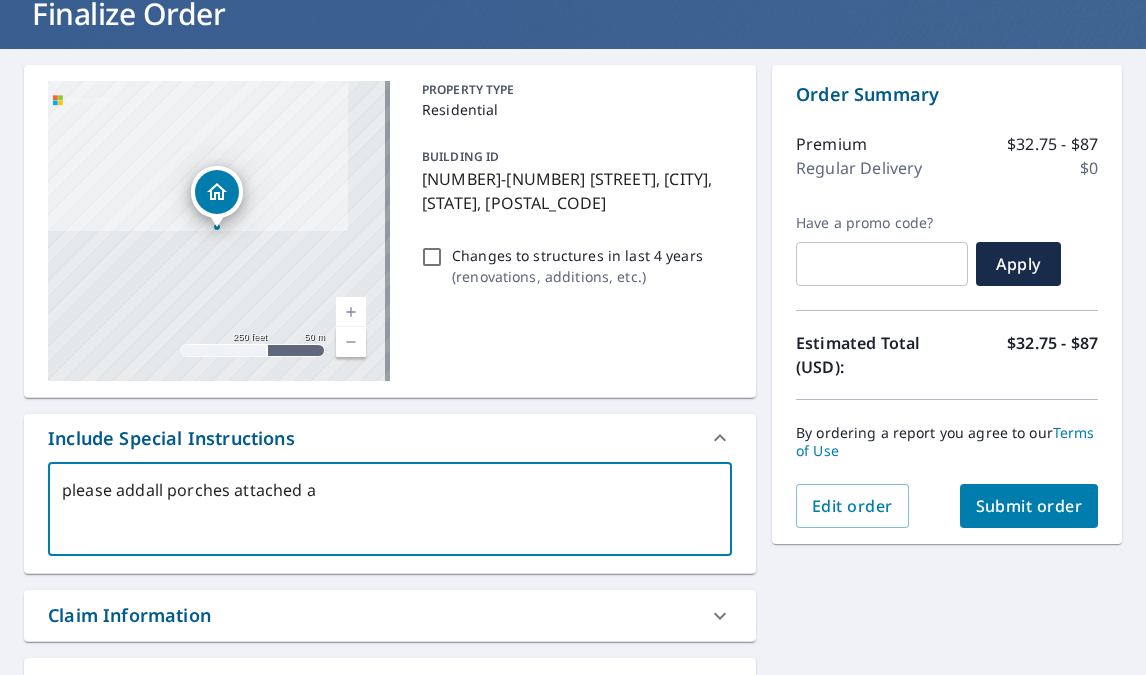 type on "please addall porches attached an" 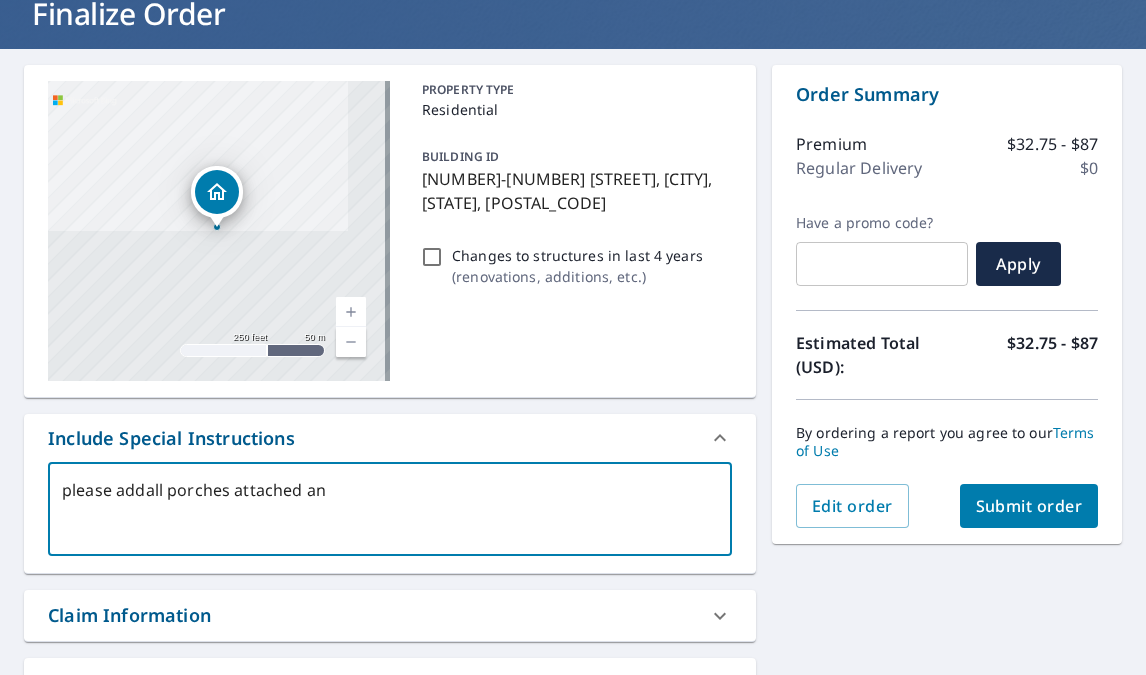 type on "please addall porches attached and" 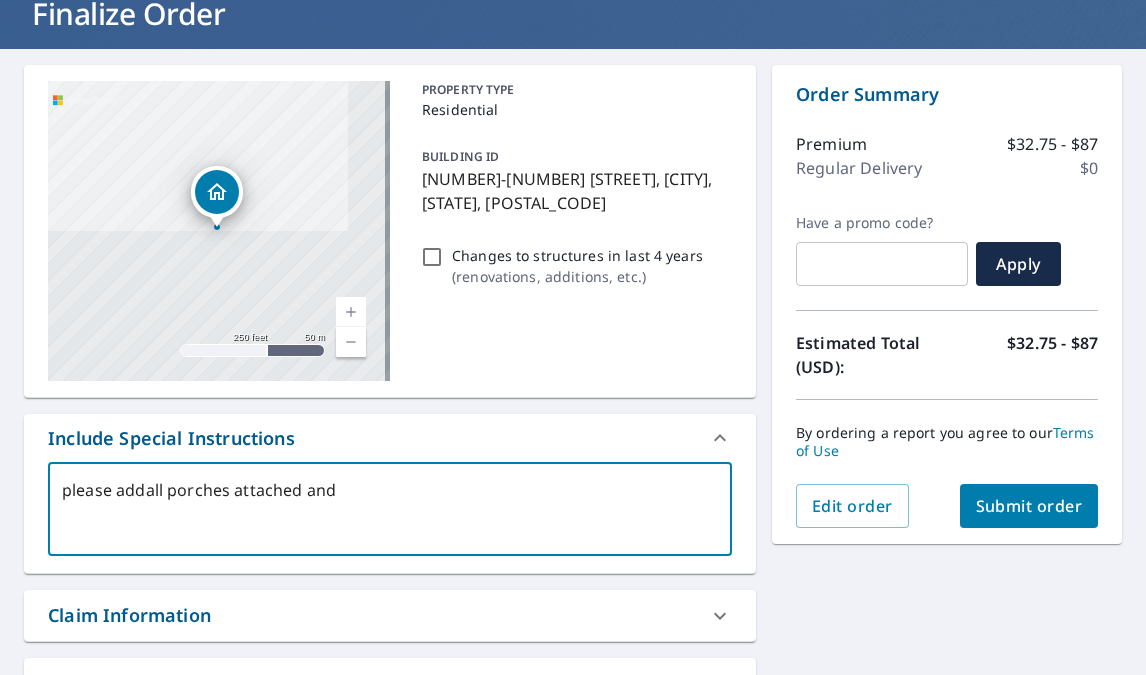 type on "please addall porches attached and" 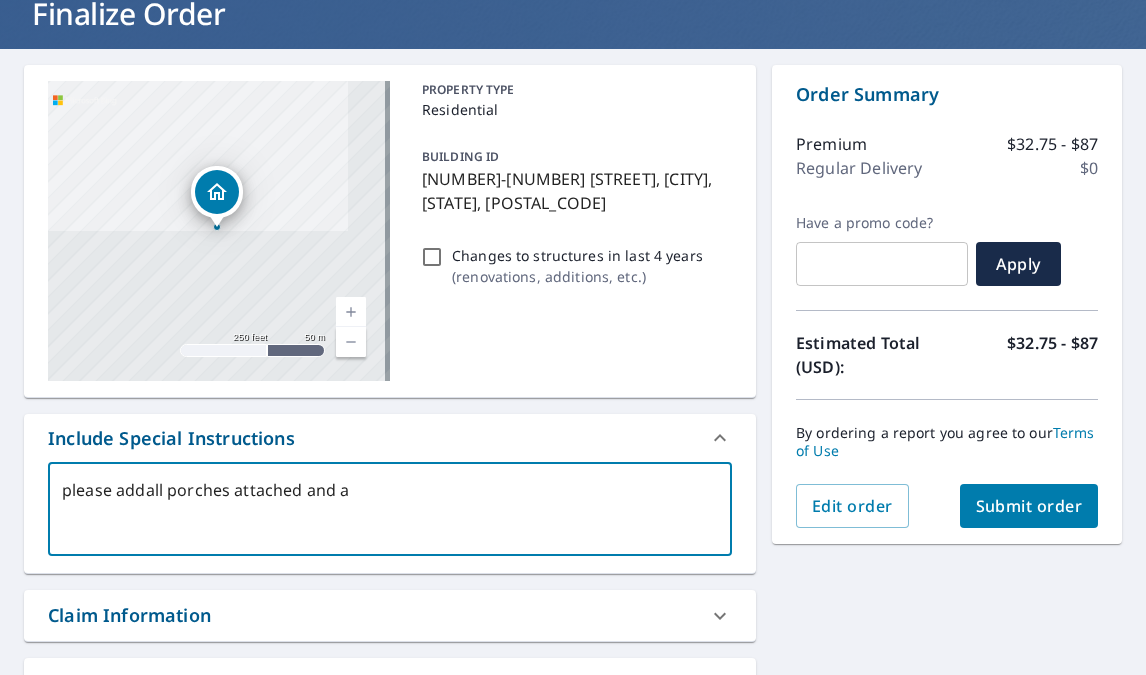 type on "please addall porches attached and ad" 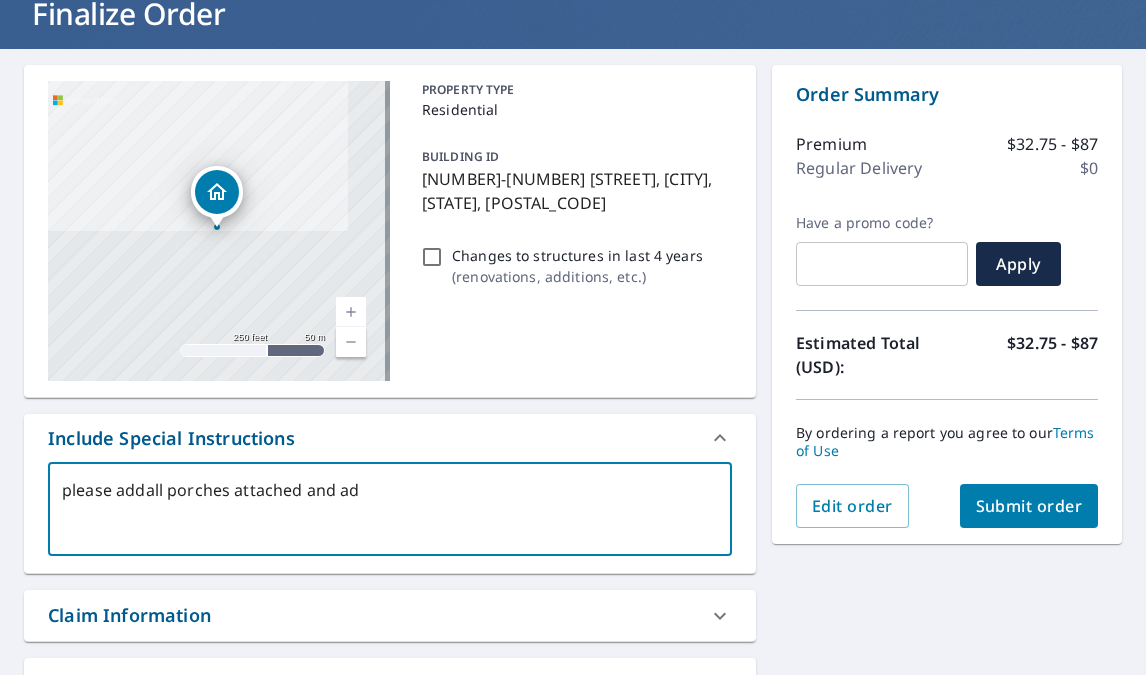 type on "x" 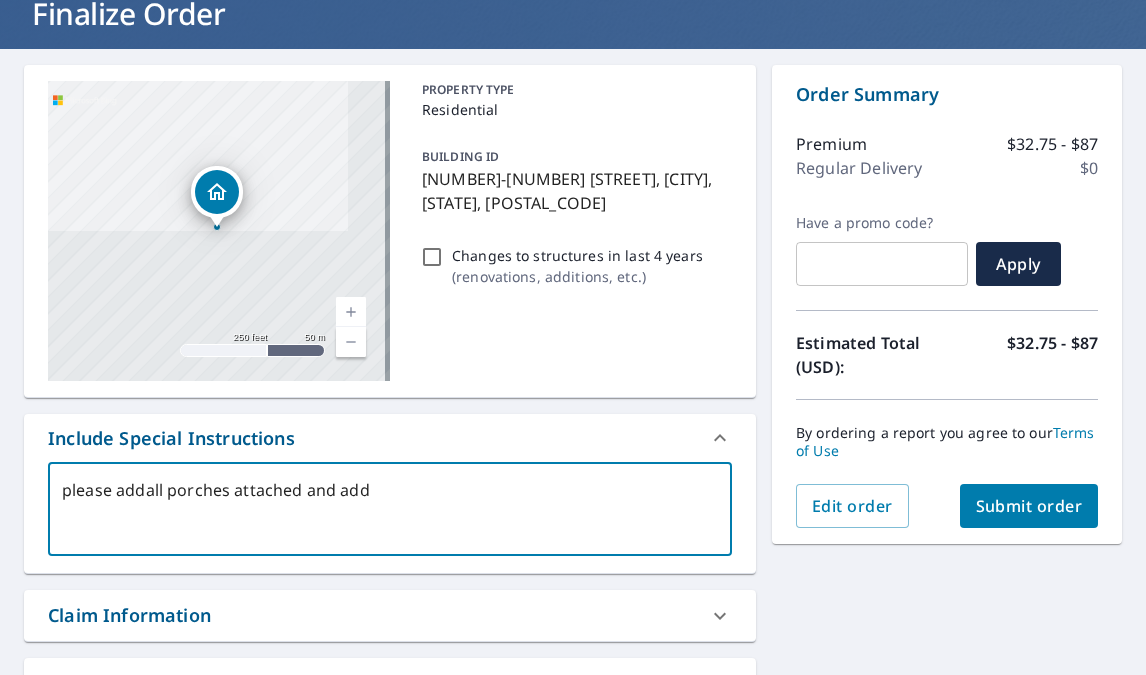type on "please addall porches attached and addi" 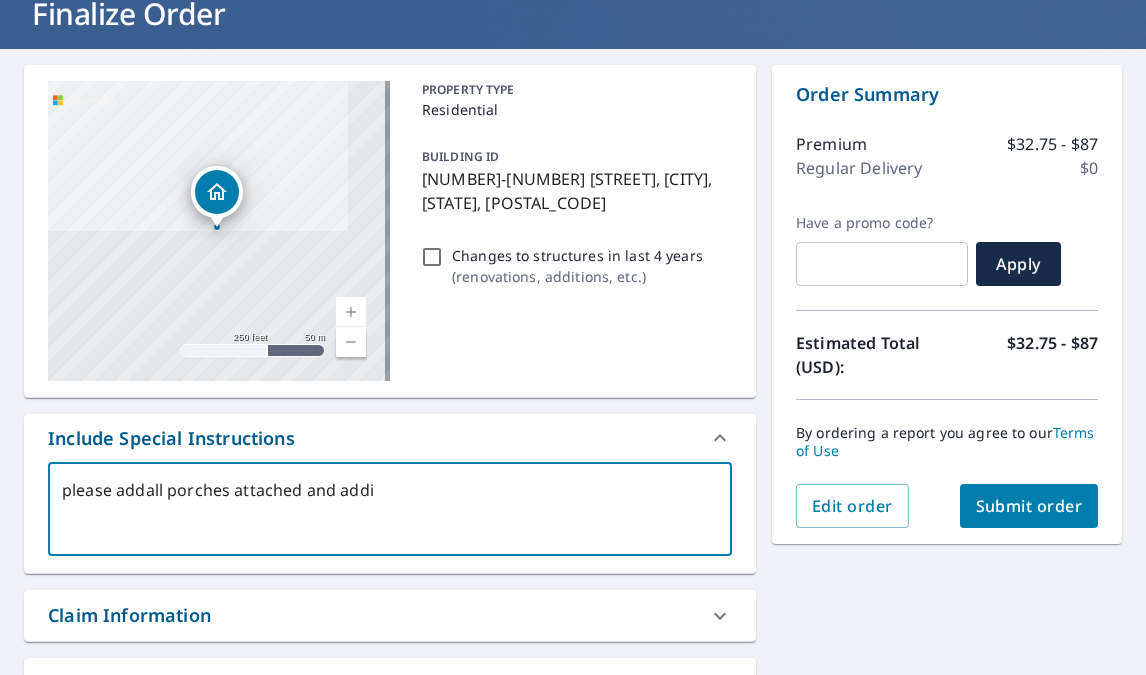 type on "please addall porches attached and addit" 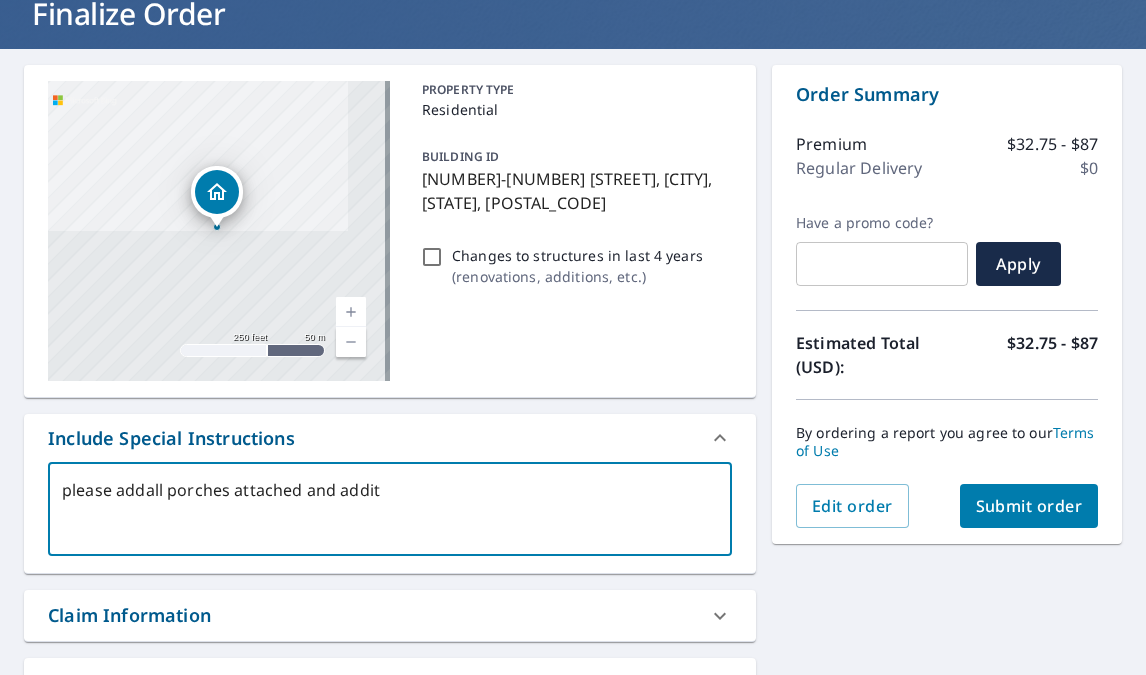type on "please addall porches attached and additi" 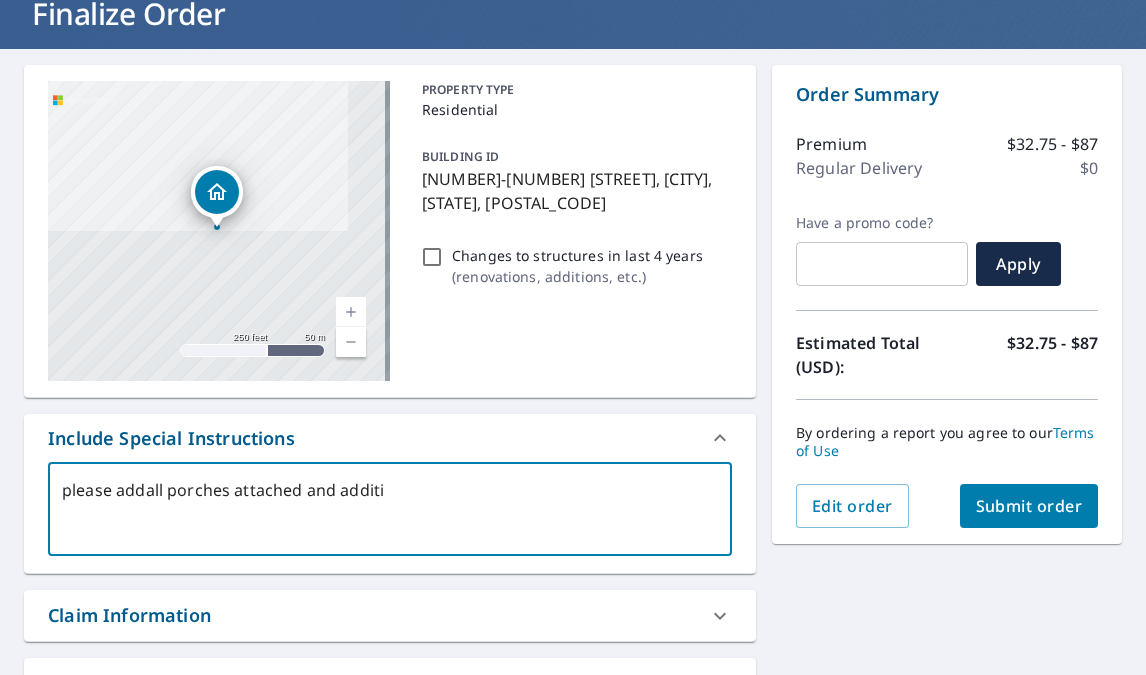 type on "please addall porches attached and additio" 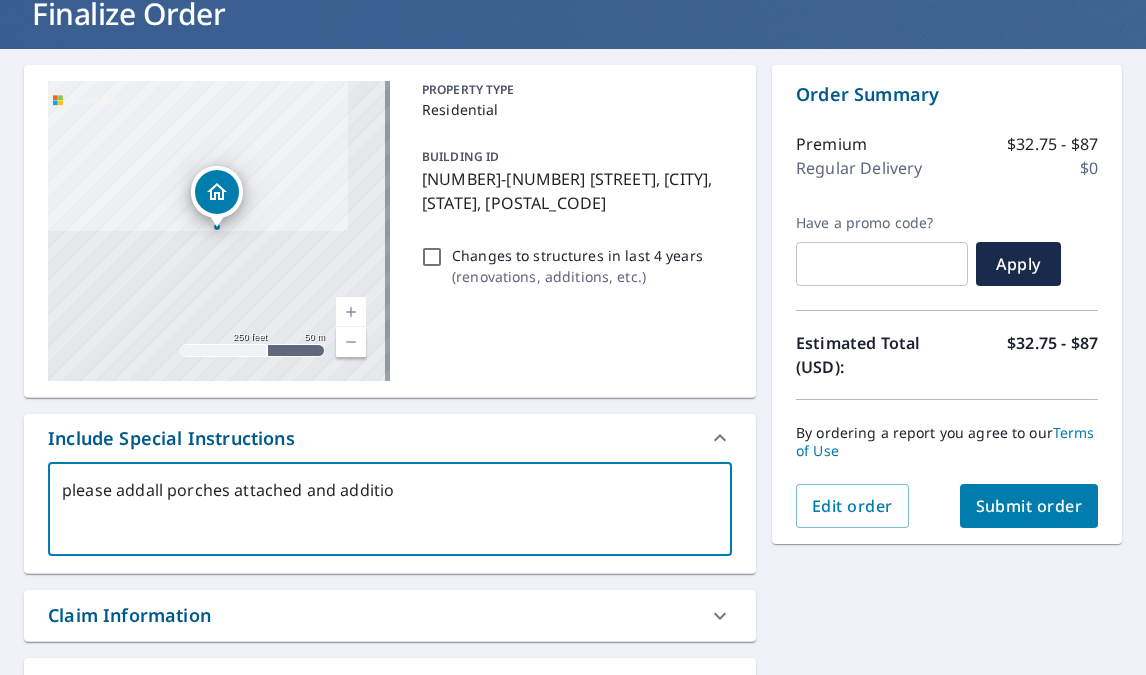 type on "please addall porches attached and addition" 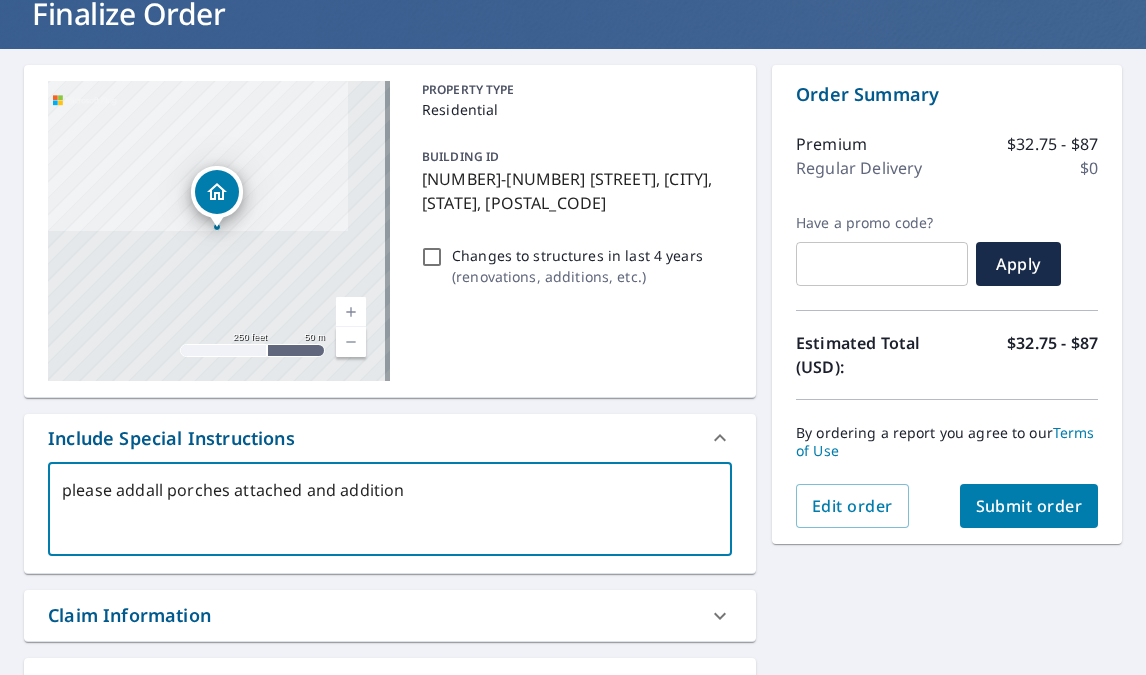 type on "x" 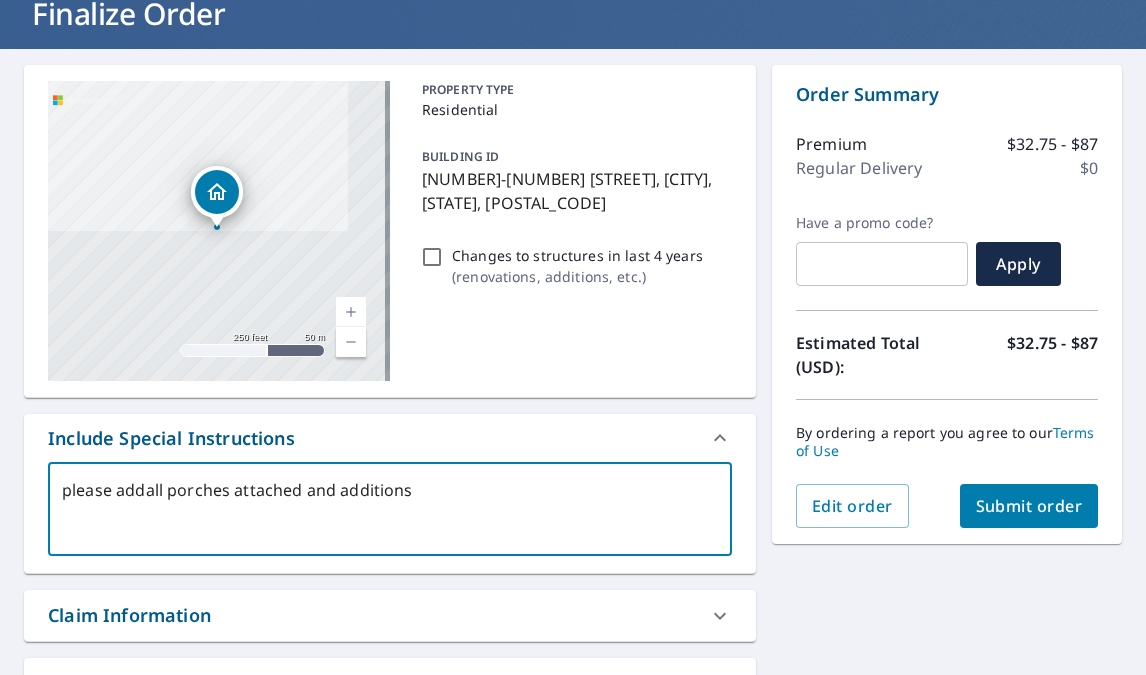 type on "x" 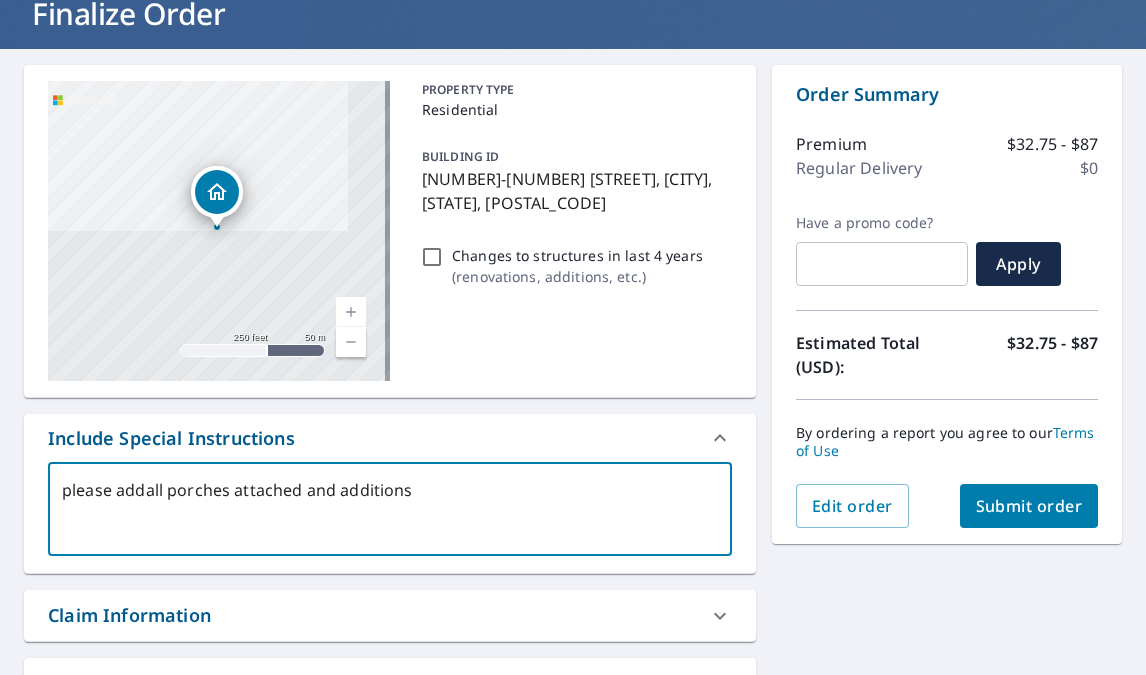 type on "please addall porches attached and additions" 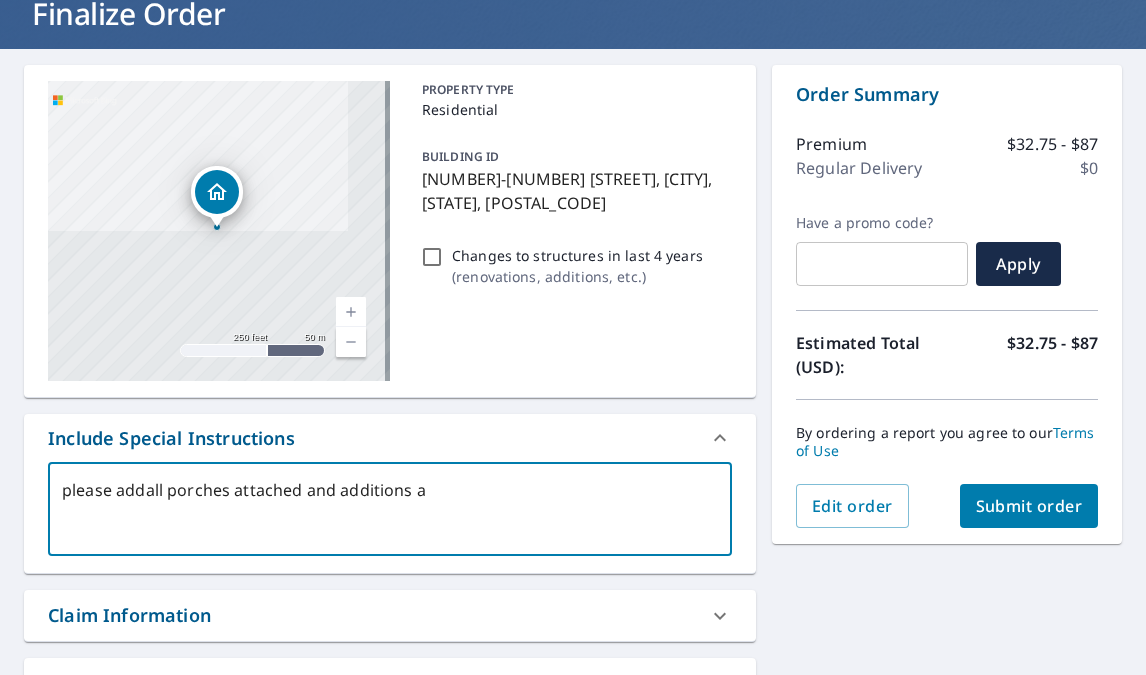 type on "please addall porches attached and additions at" 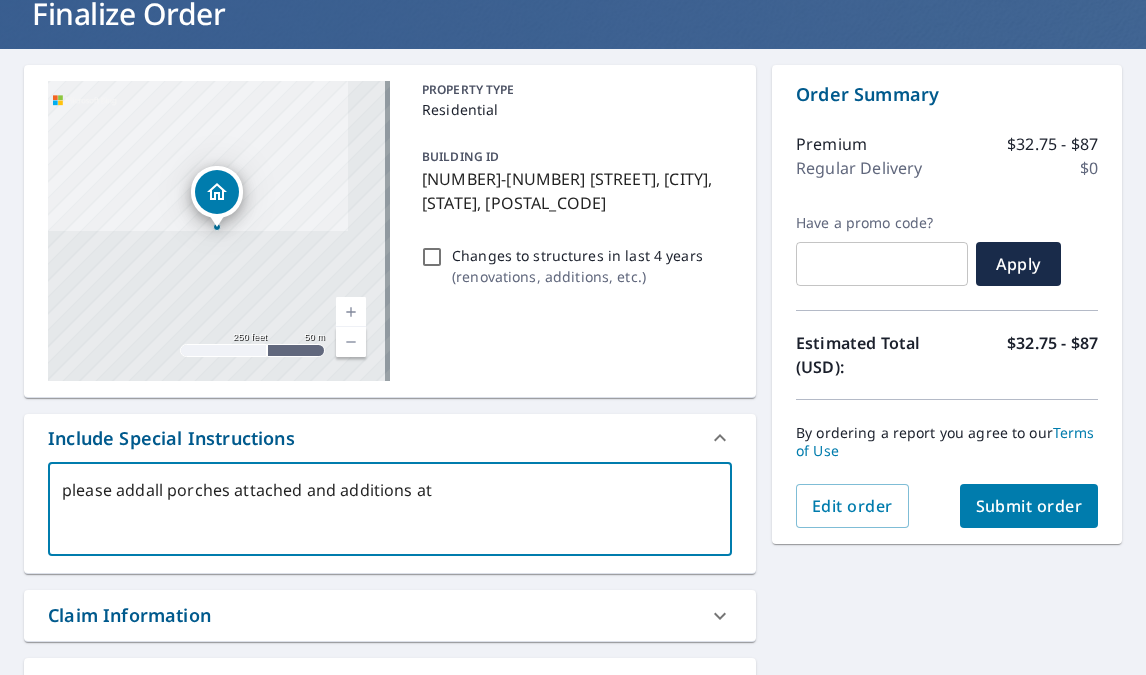 type on "x" 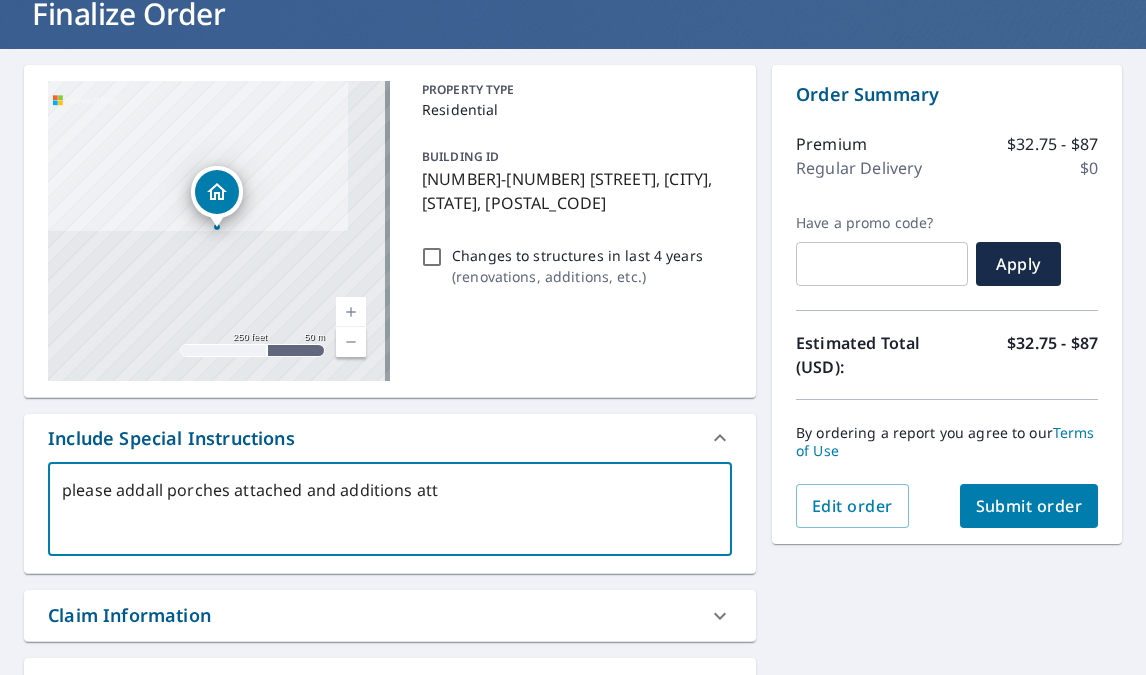 type on "please addall porches attached and additions atta" 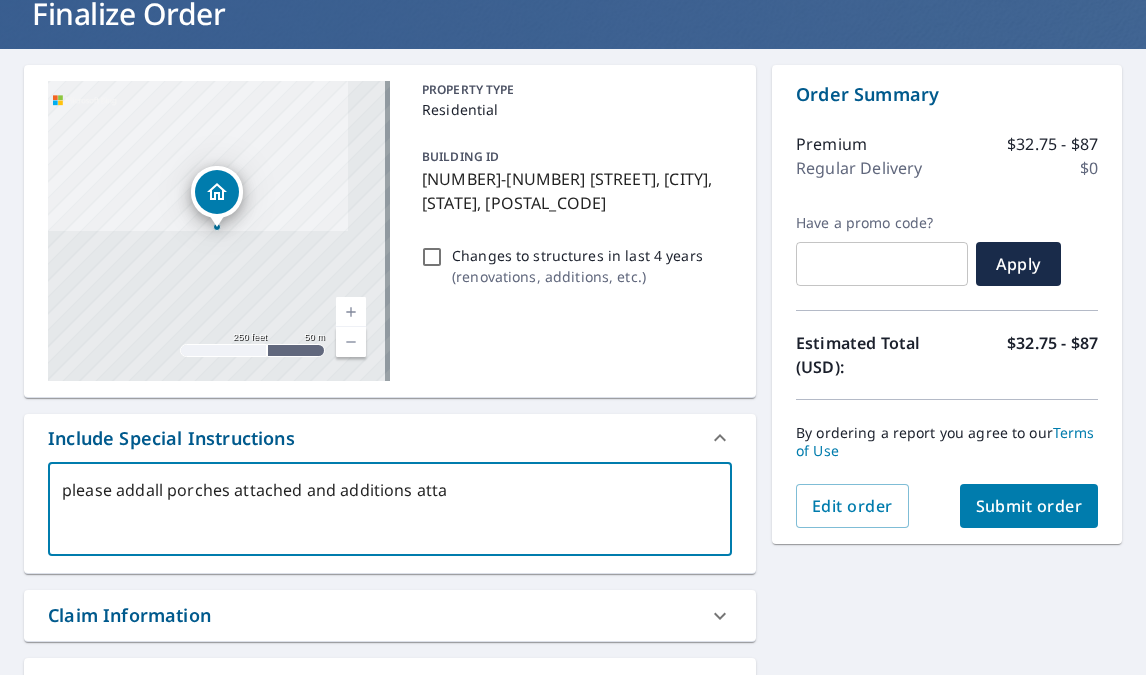 type on "please addall porches attached and additions attac" 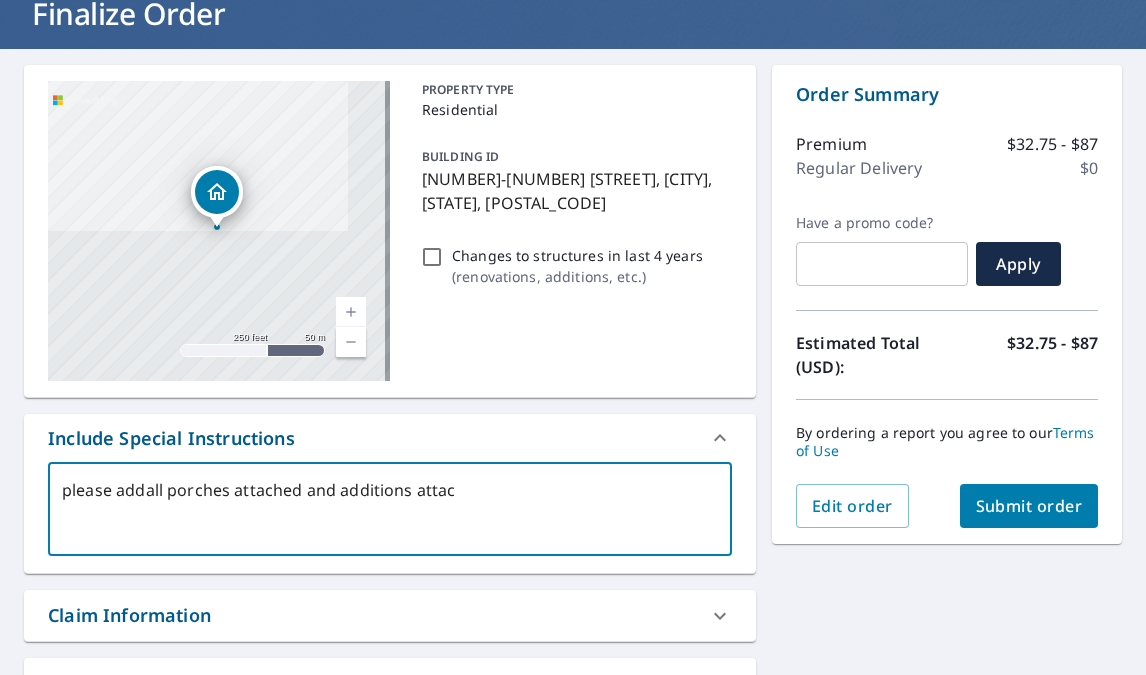 type on "please addall porches attached and additions attach" 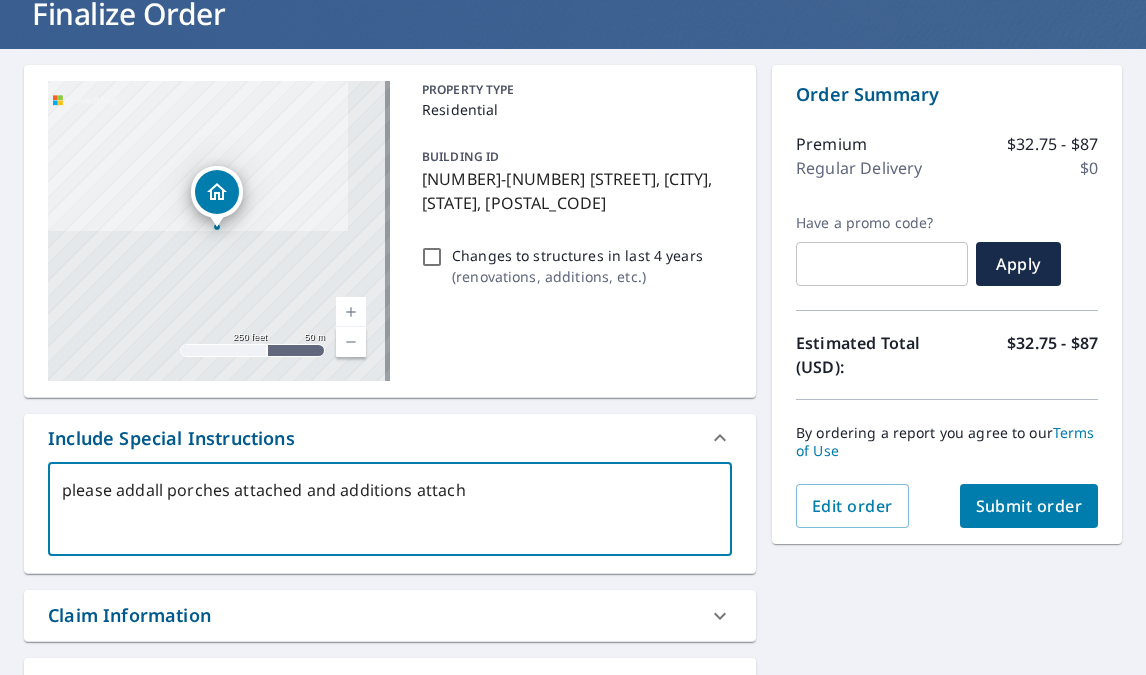 type on "please addall porches attached and additions attache" 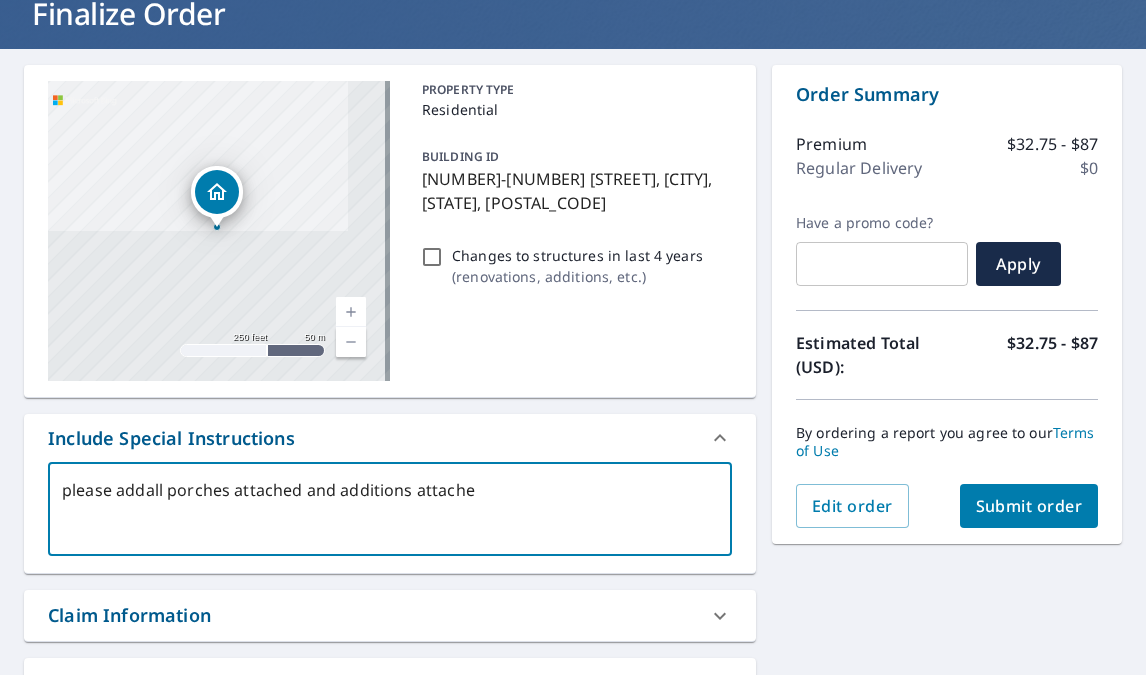 type on "please addall porches attached and additions attached" 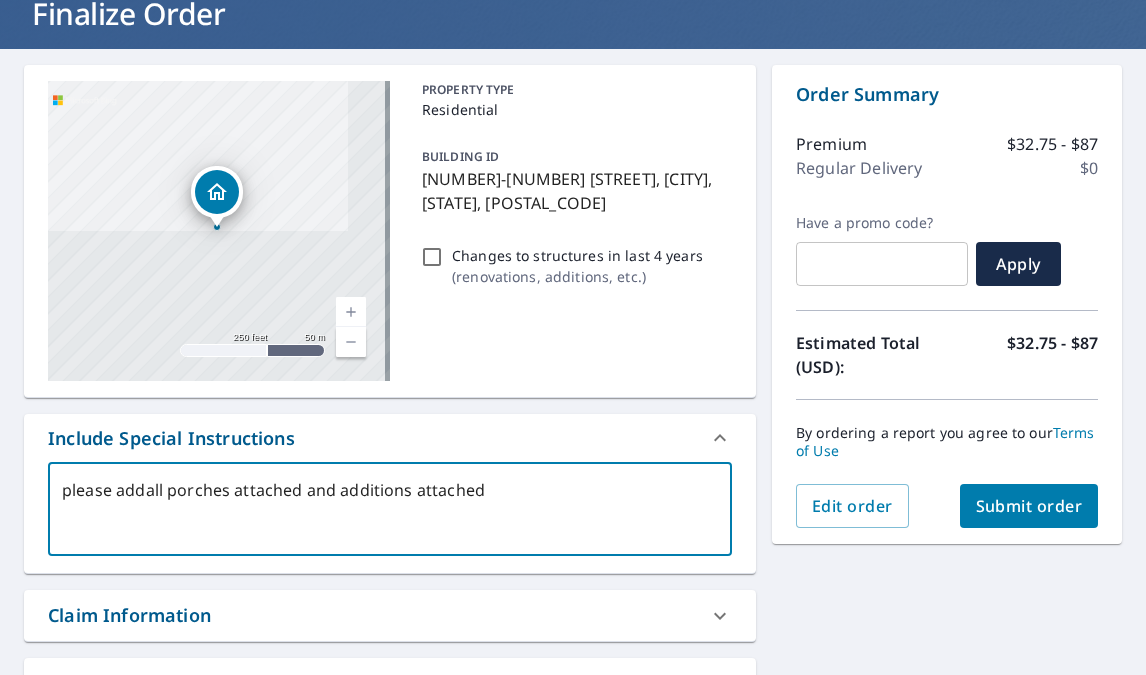 type on "please addall porches attached and additions attached" 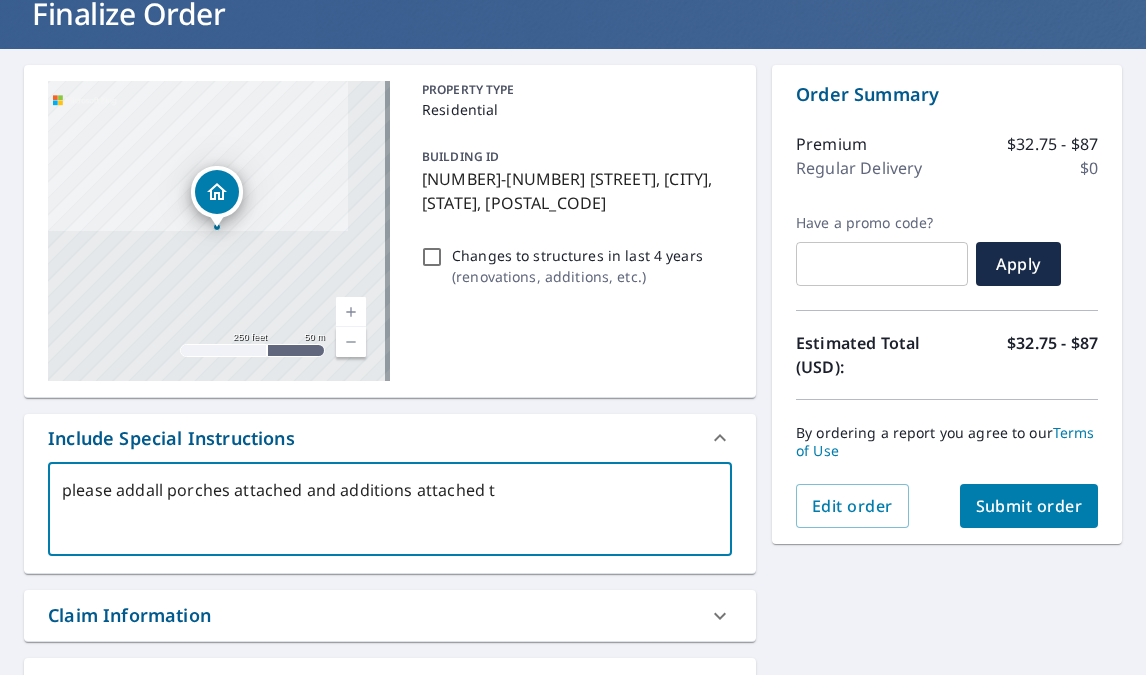 type on "please addall porches attached and additions attached to" 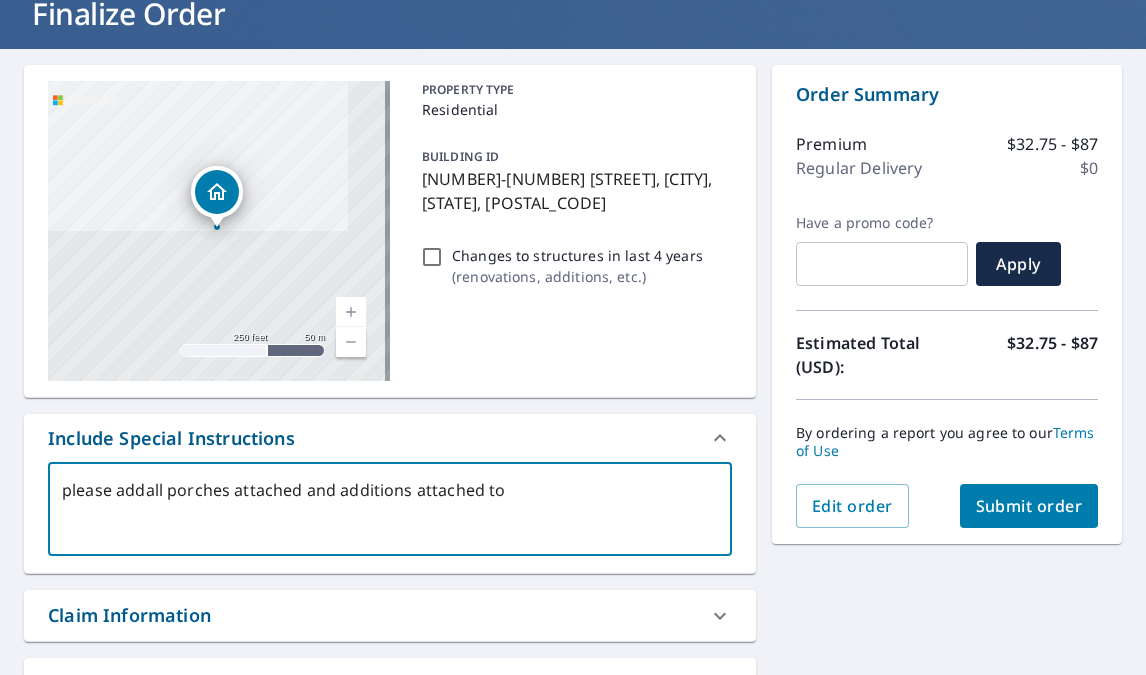 type on "please addall porches attached and additions attached to" 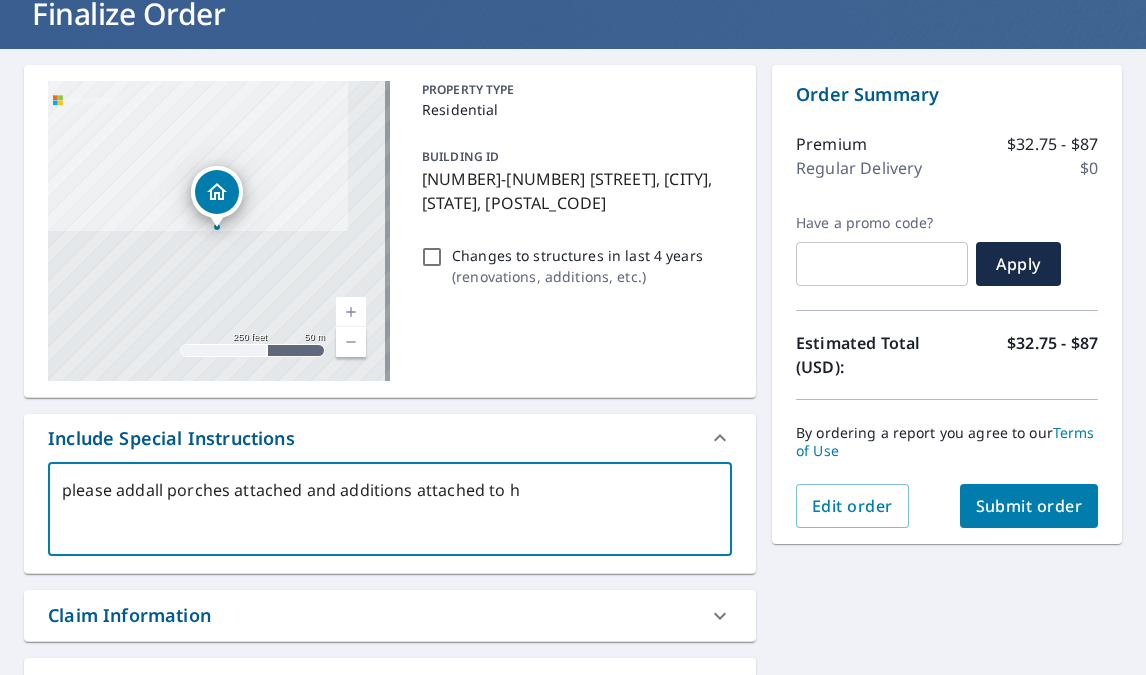 type on "x" 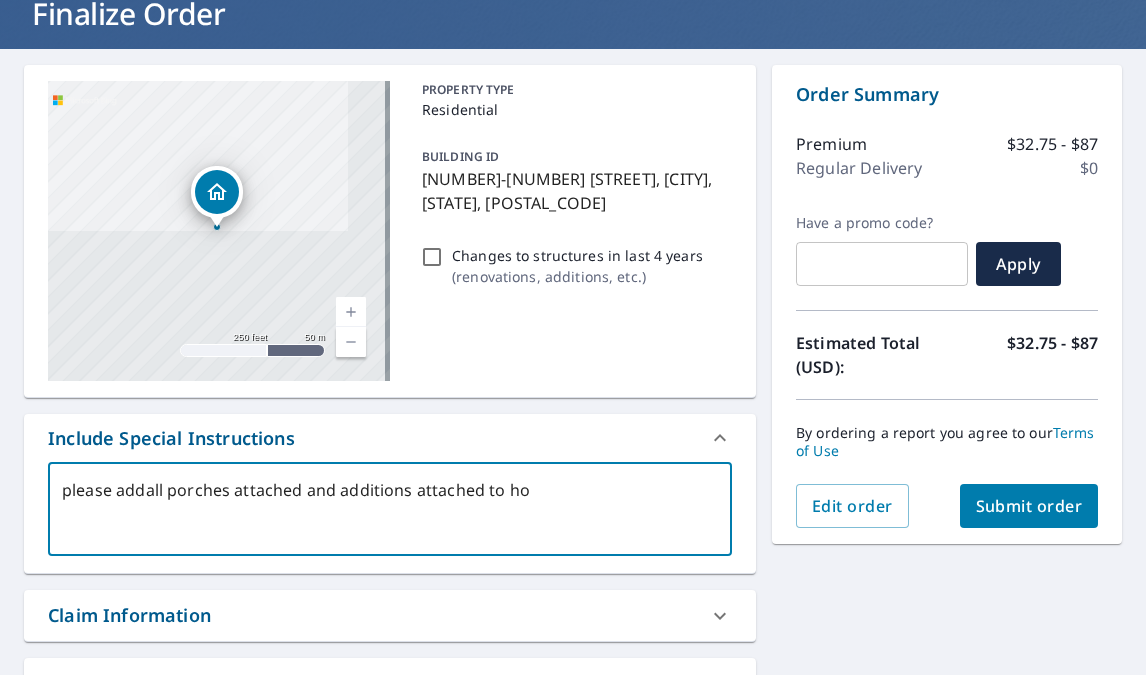 type on "please addall porches attached and additions attached to hom" 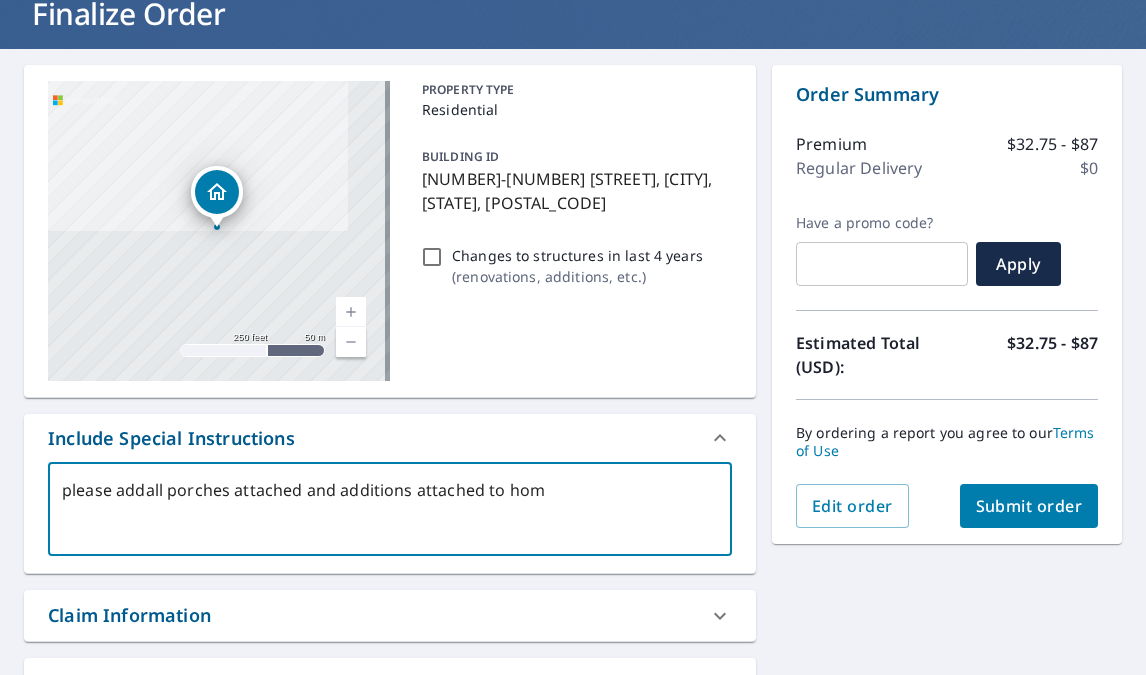 type on "please addall porches attached and additions attached to home" 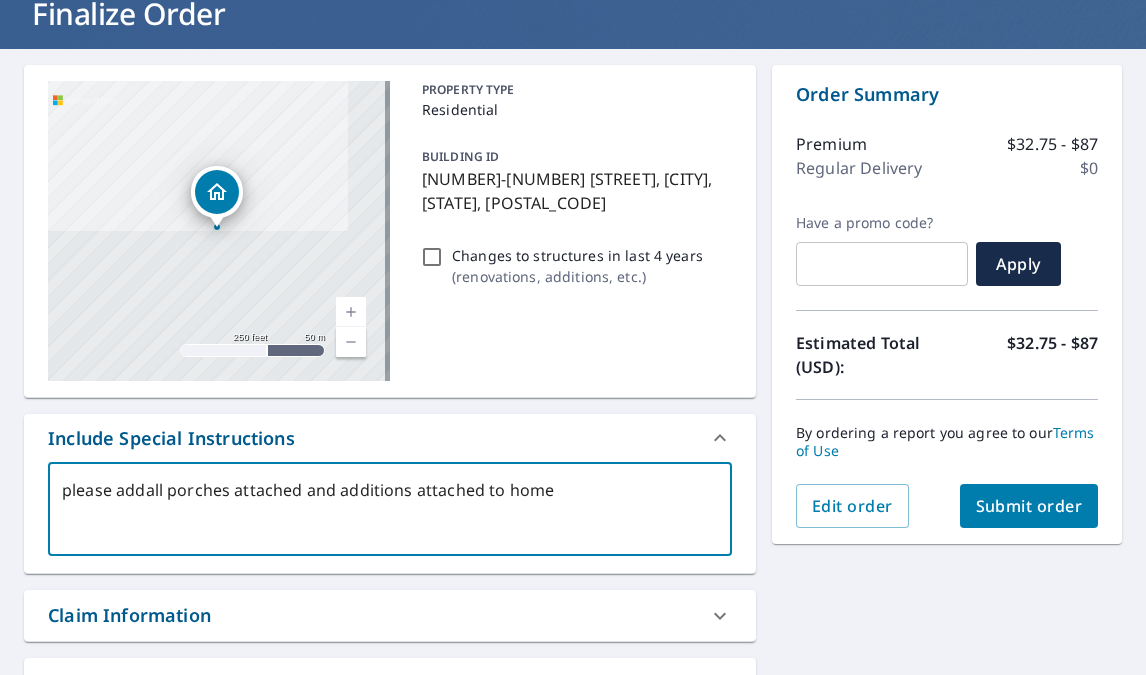 click on "please addall porches attached and additions attached to home" at bounding box center [390, 509] 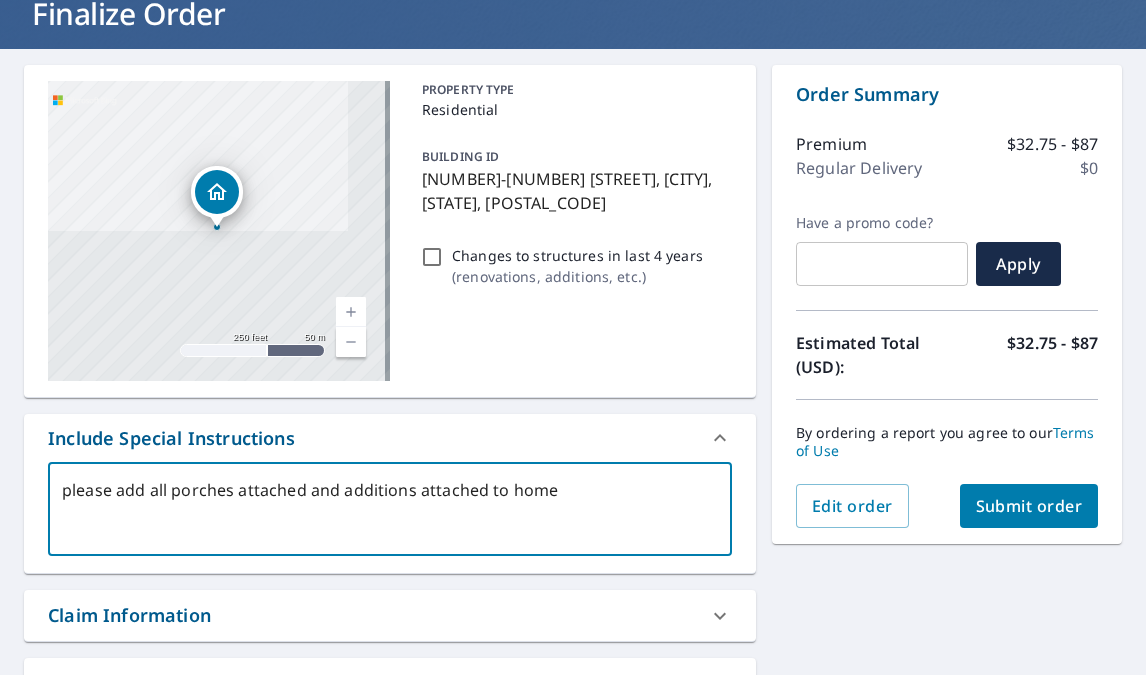 type on "please add all porches attached and additions attached to home" 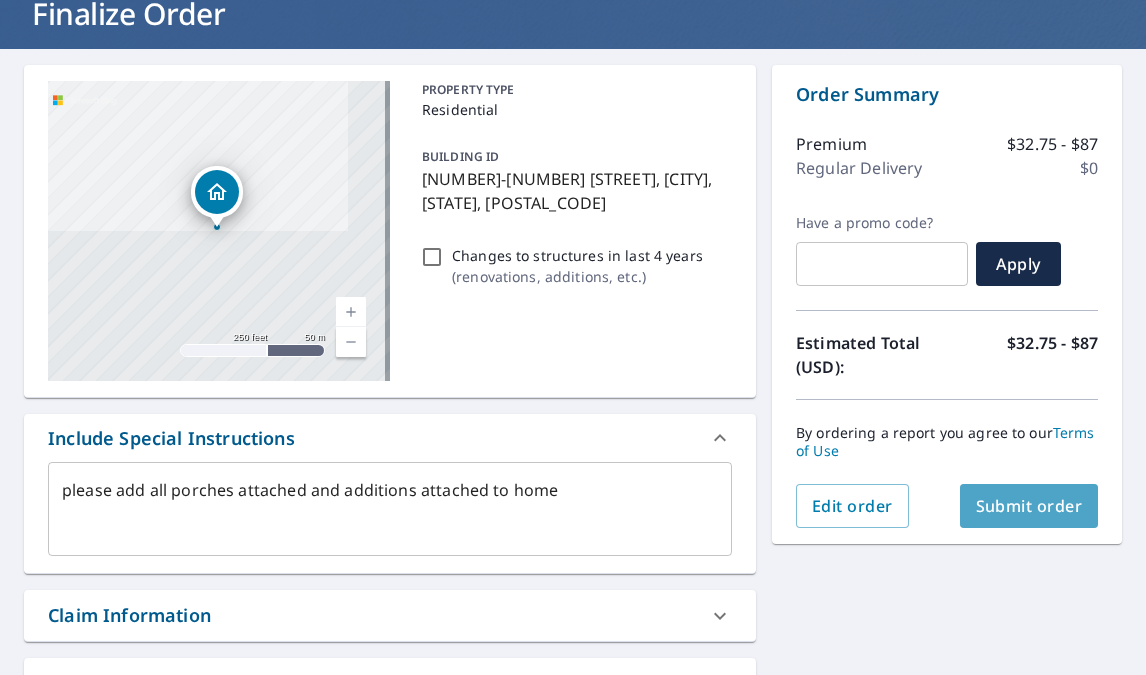 click on "Submit order" at bounding box center (1029, 506) 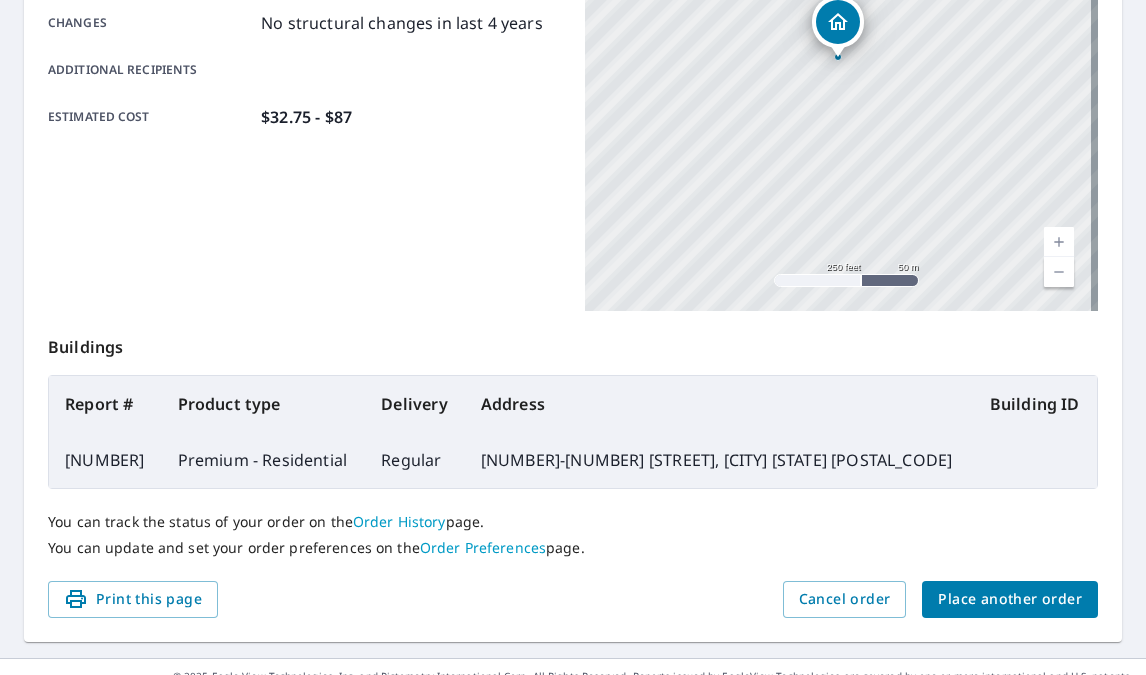 scroll, scrollTop: 470, scrollLeft: 0, axis: vertical 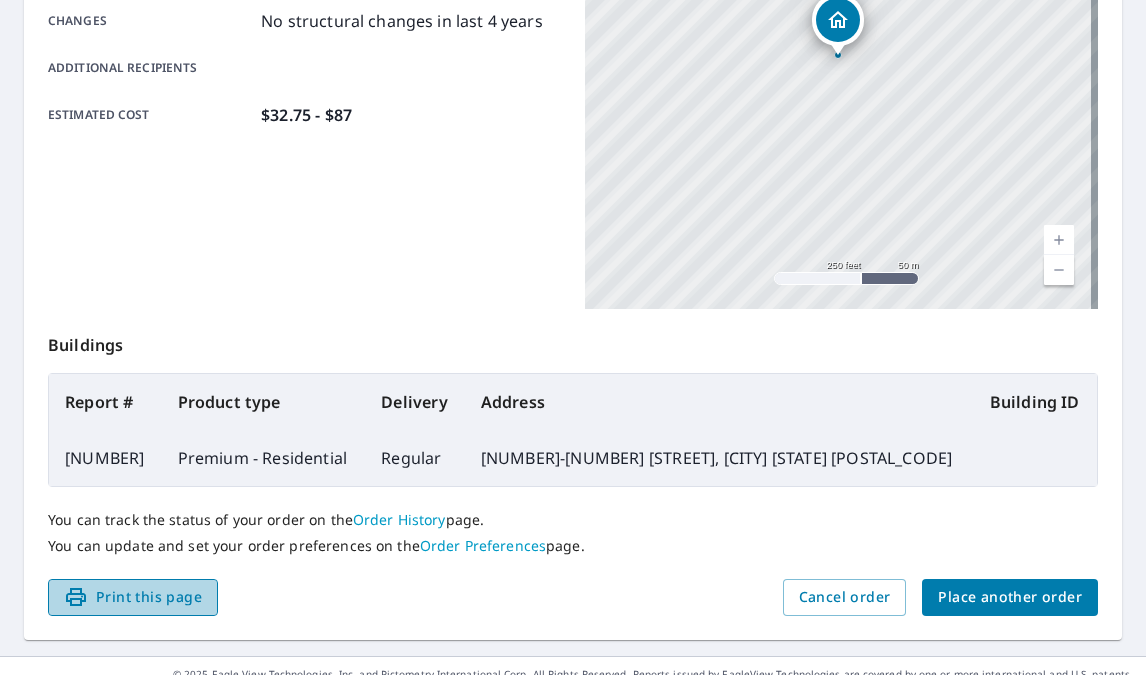 click on "Print this page" at bounding box center (133, 597) 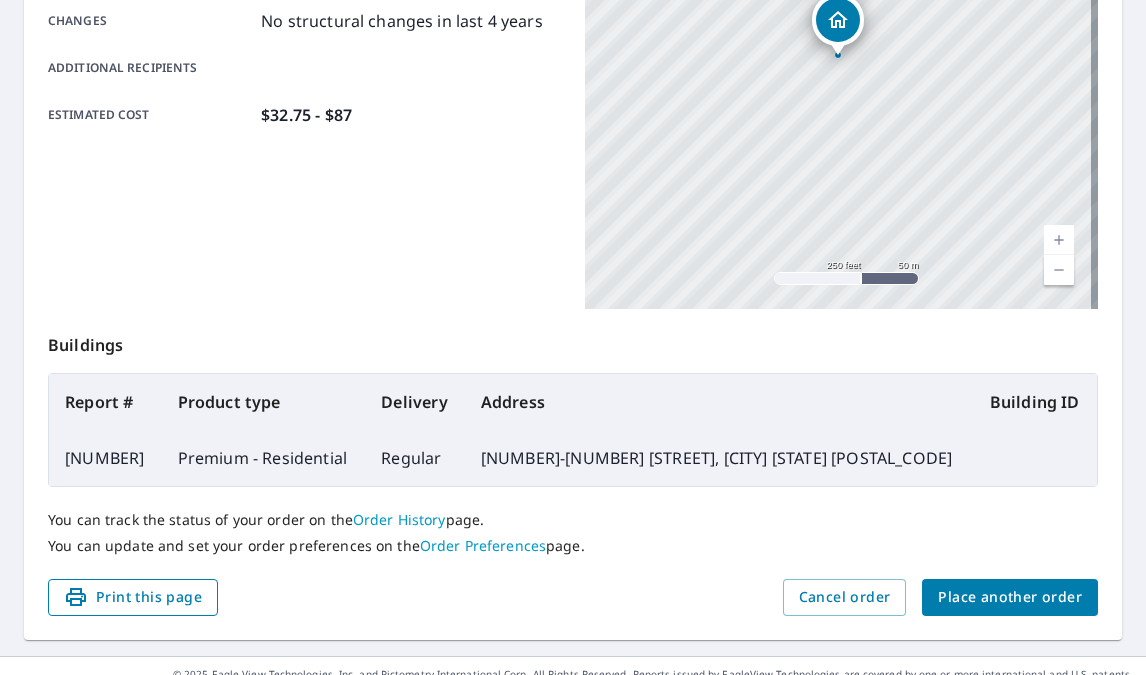 scroll, scrollTop: 470, scrollLeft: 0, axis: vertical 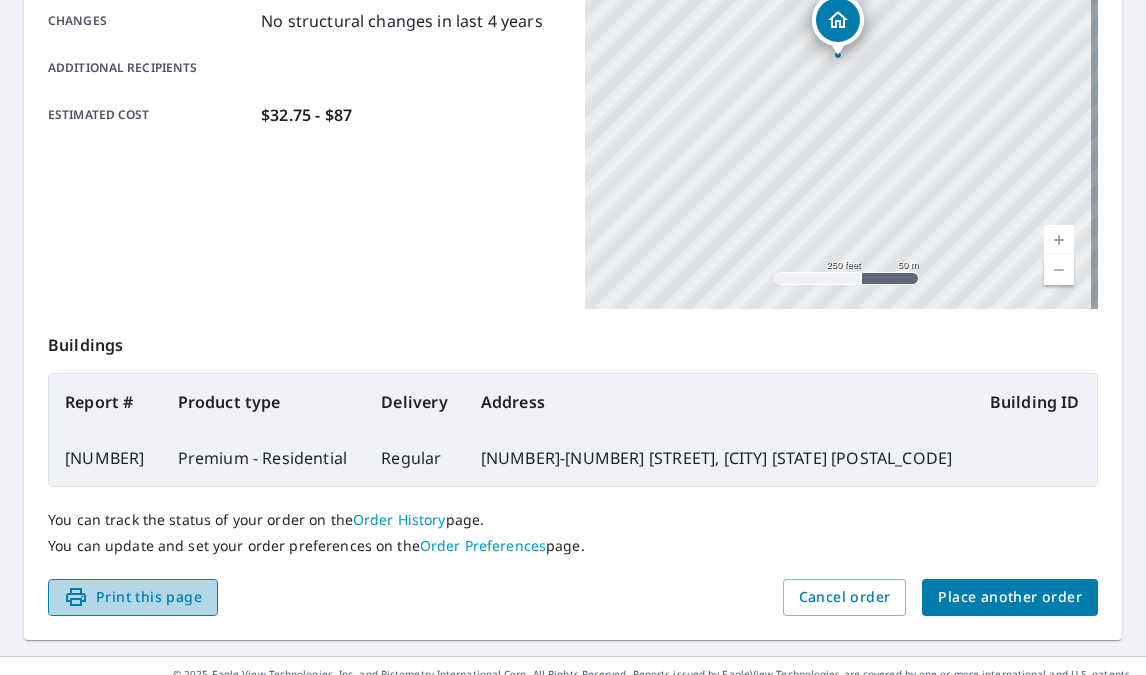 click on "Print this page" at bounding box center [133, 597] 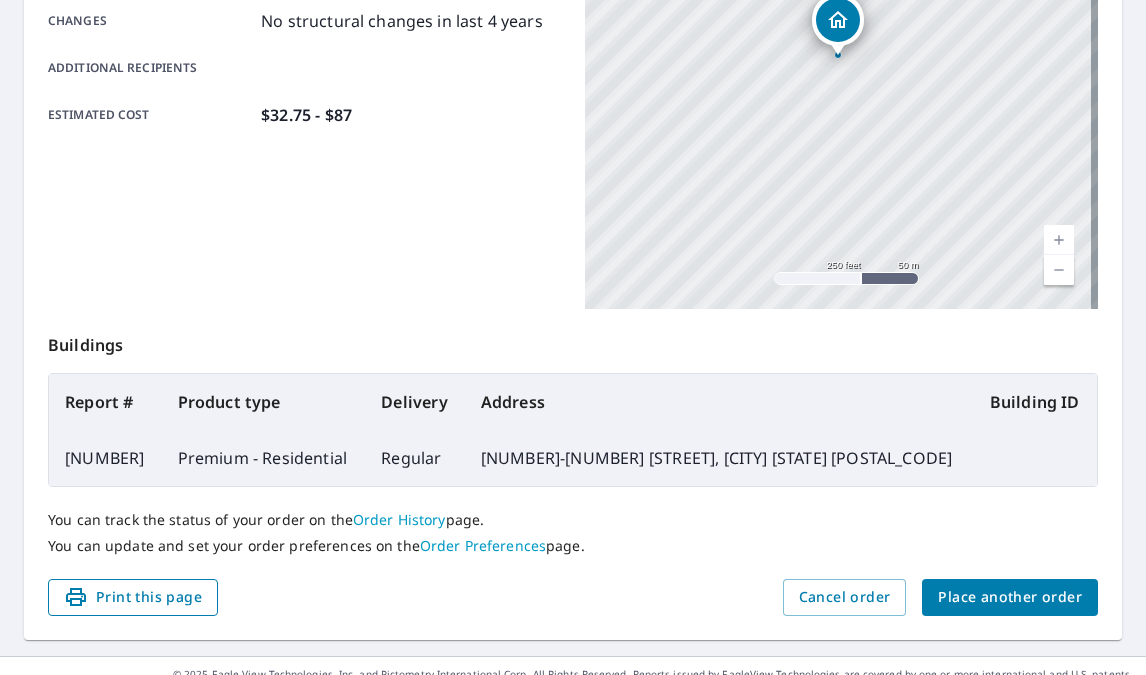 scroll, scrollTop: 470, scrollLeft: 0, axis: vertical 